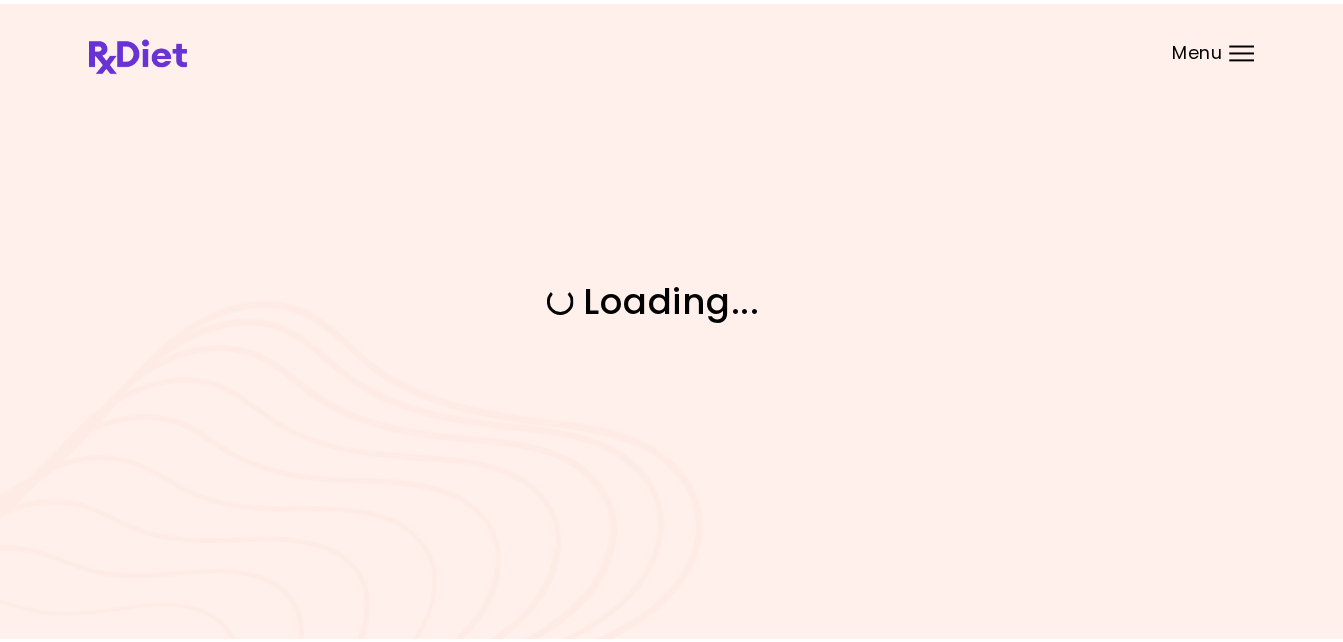 scroll, scrollTop: 0, scrollLeft: 0, axis: both 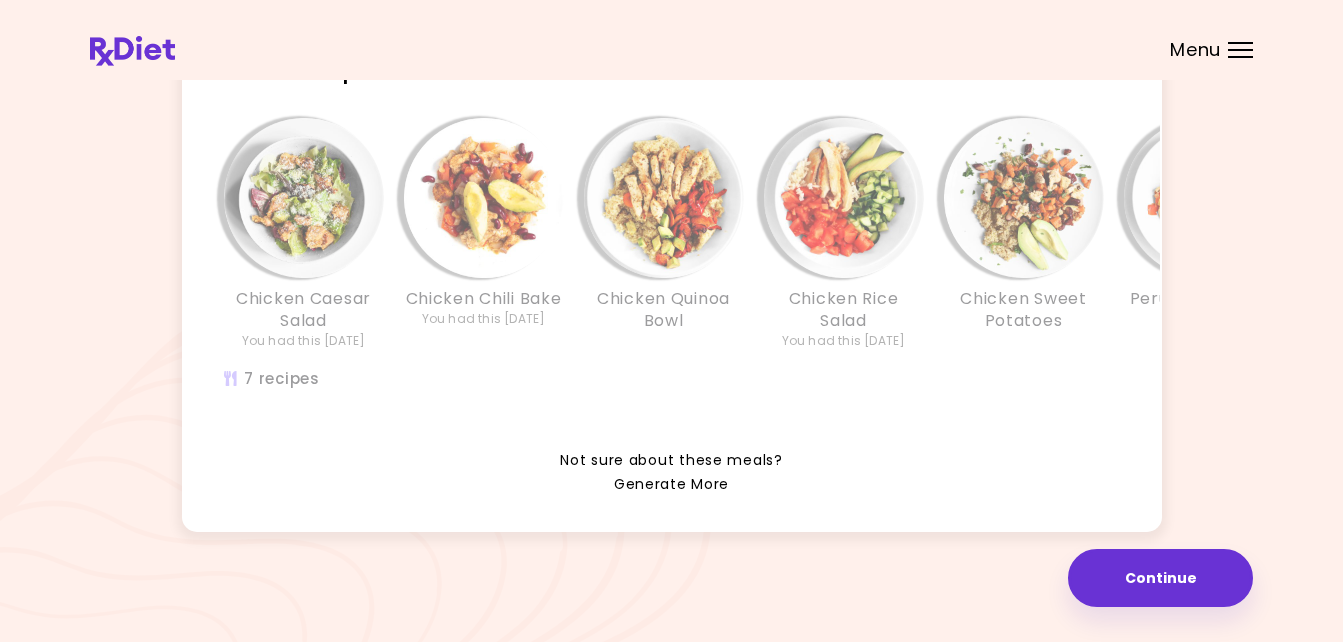 click on "Generate More" at bounding box center [671, 485] 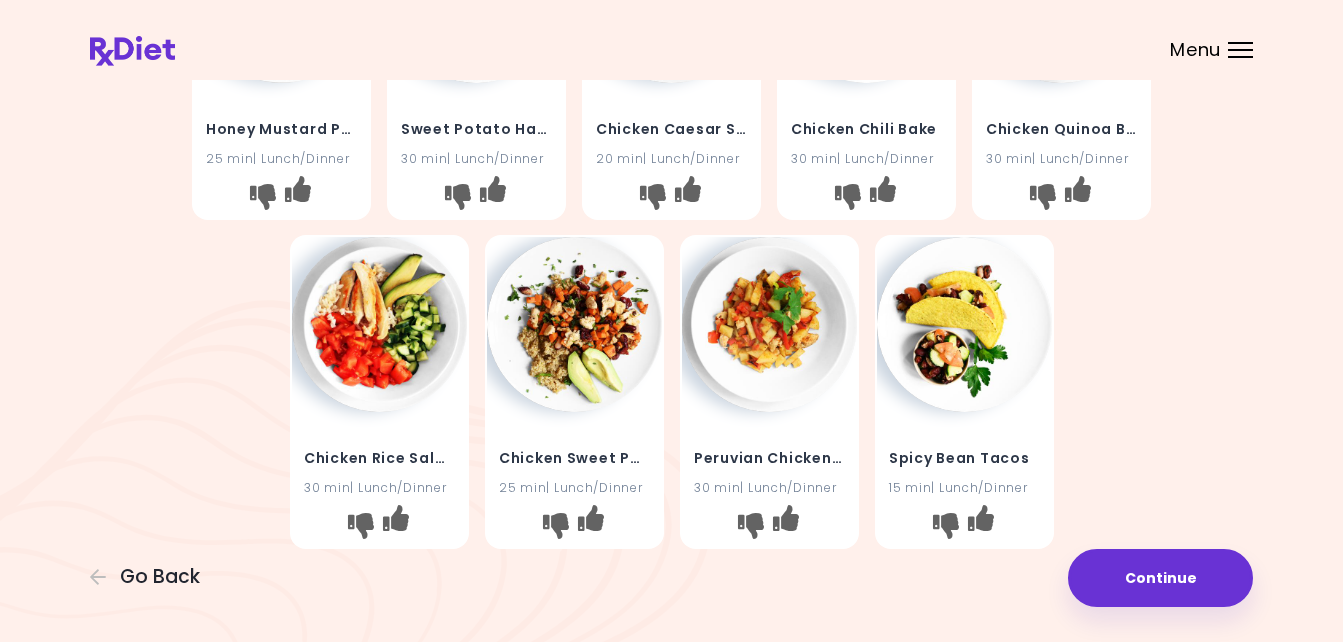 scroll, scrollTop: 0, scrollLeft: 0, axis: both 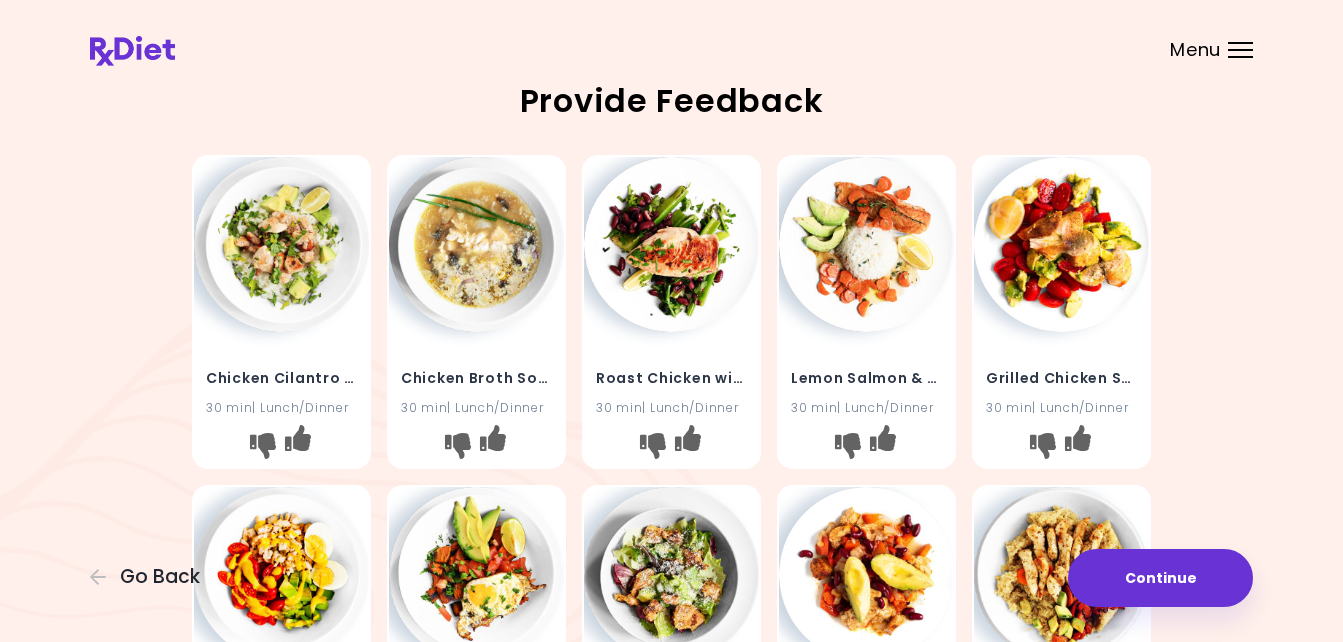click on "Chicken Cilantro Rice 30   min  | Lunch/Dinner Chicken Broth Soup 30   min  | Lunch/Dinner Roast Chicken with Beans 30   min  | Lunch/Dinner Lemon Salmon & Rice 30   min  | Lunch/Dinner Grilled Chicken Salad 30   min  | Lunch/Dinner Honey Mustard Pulled Chicken Salad 25   min  | Lunch/Dinner Sweet Potato Hash 30   min  | Lunch/Dinner Chicken Caesar Salad 20   min  | Lunch/Dinner Chicken Chili Bake 30   min  | Lunch/Dinner Chicken Quinoa Bowl 30   min  | Lunch/Dinner Chicken Rice Salad 30   min  | Lunch/Dinner Chicken Sweet Potatoes 25   min  | Lunch/Dinner Peruvian Chicken Stir-Fry 30   min  | Lunch/Dinner Spicy Bean Tacos 15   min  | Lunch/Dinner" at bounding box center (672, 641) 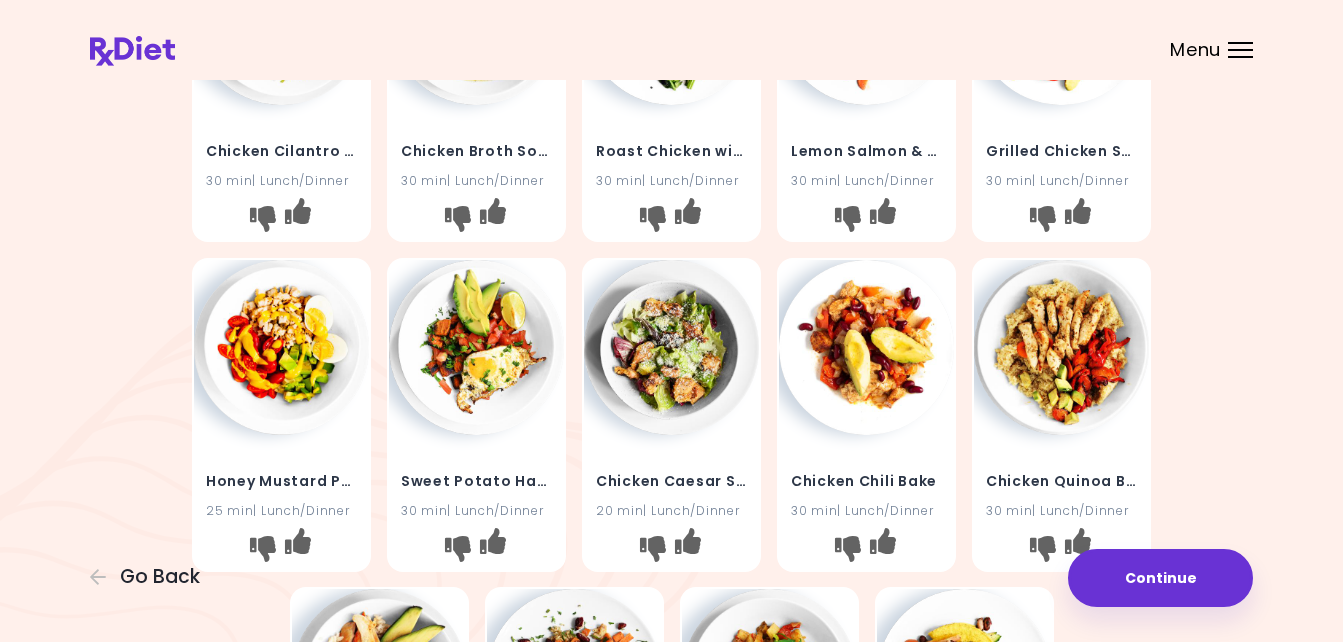 scroll, scrollTop: 333, scrollLeft: 0, axis: vertical 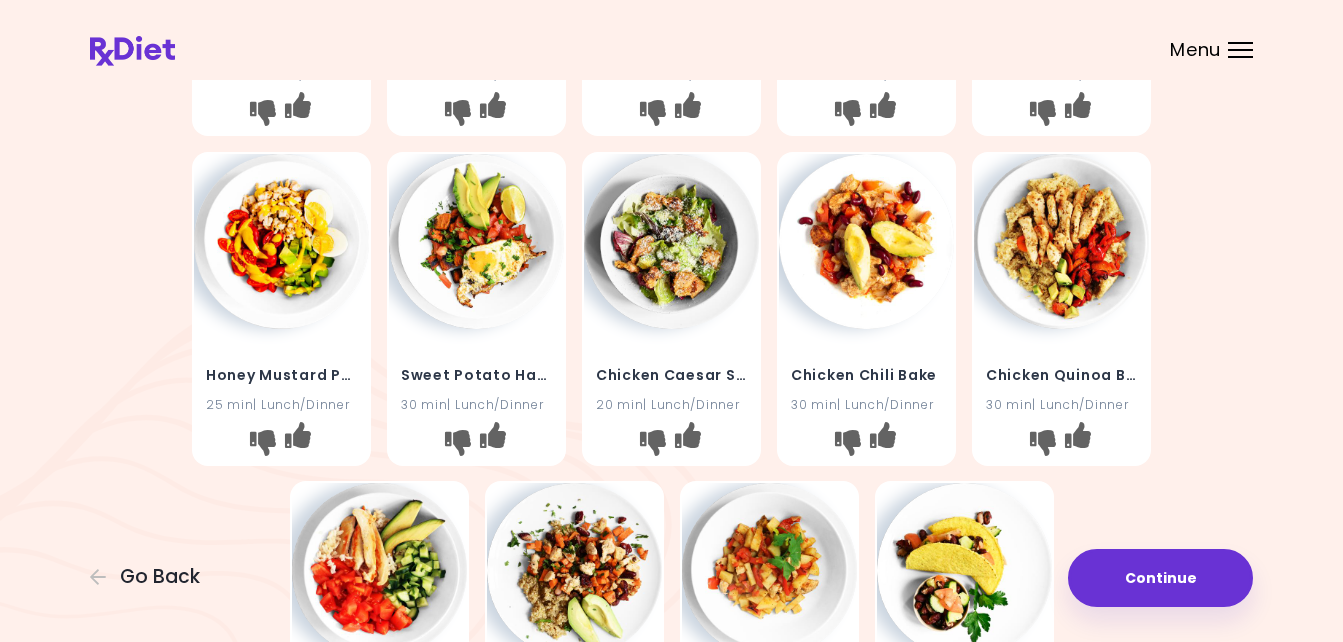 click at bounding box center (1061, 241) 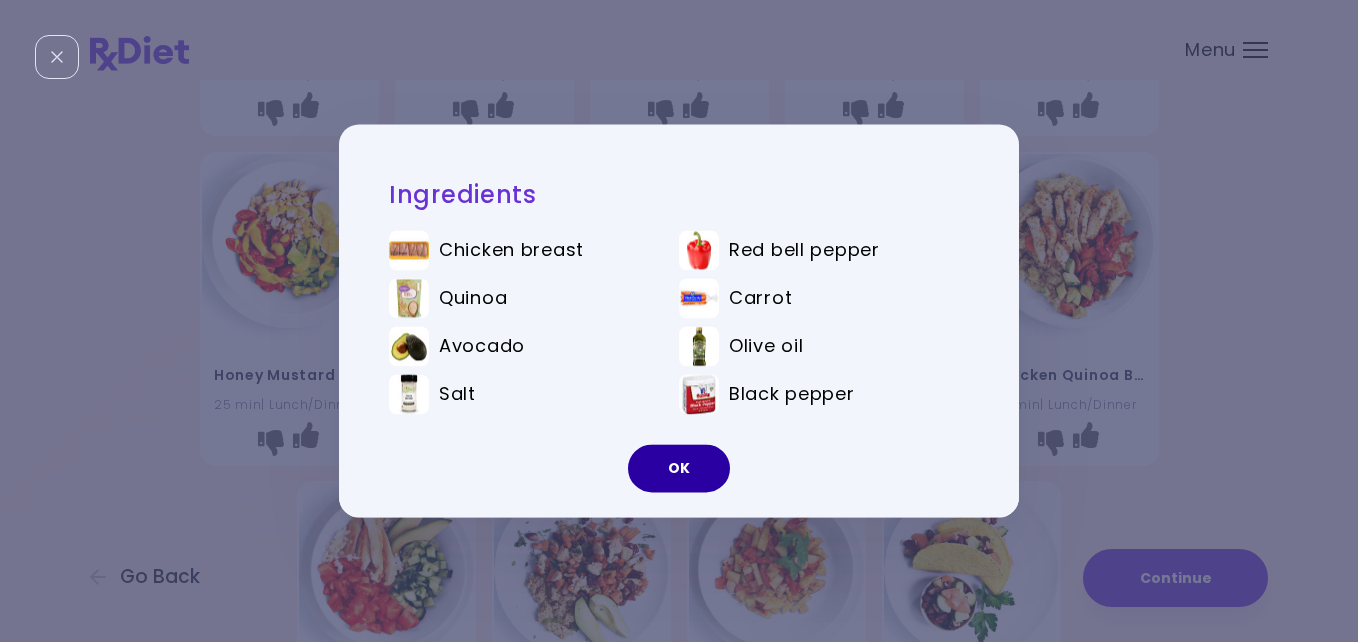 click on "OK" at bounding box center (679, 469) 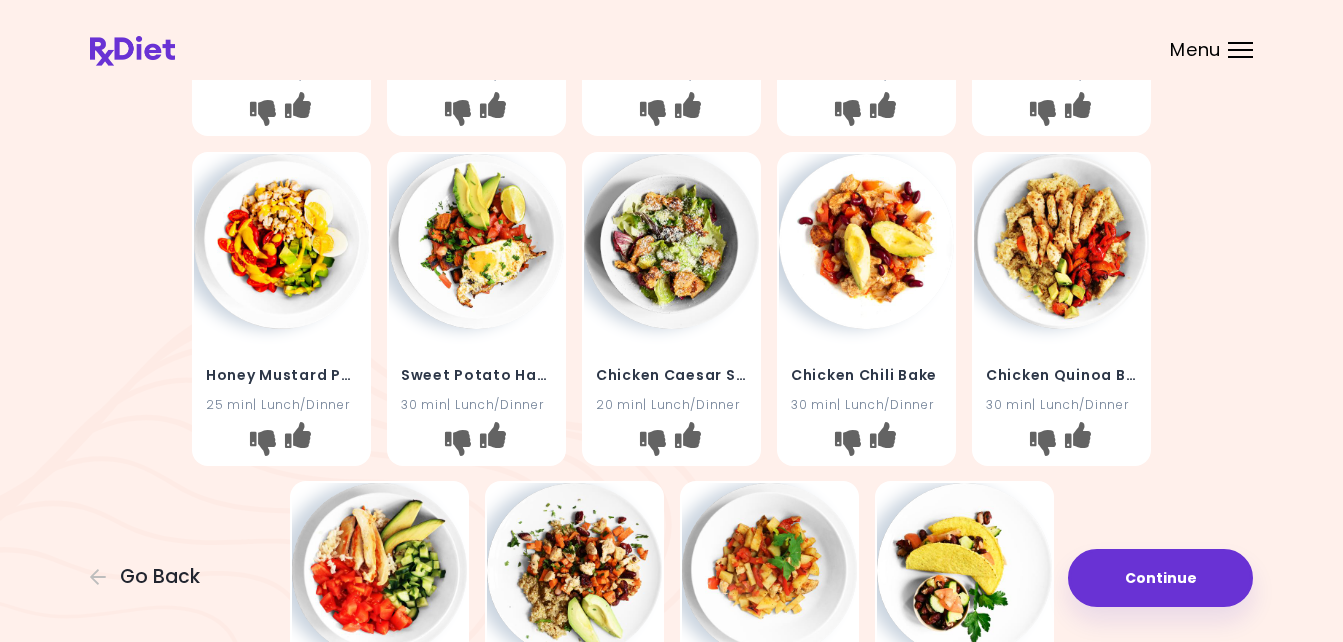 click at bounding box center [964, 570] 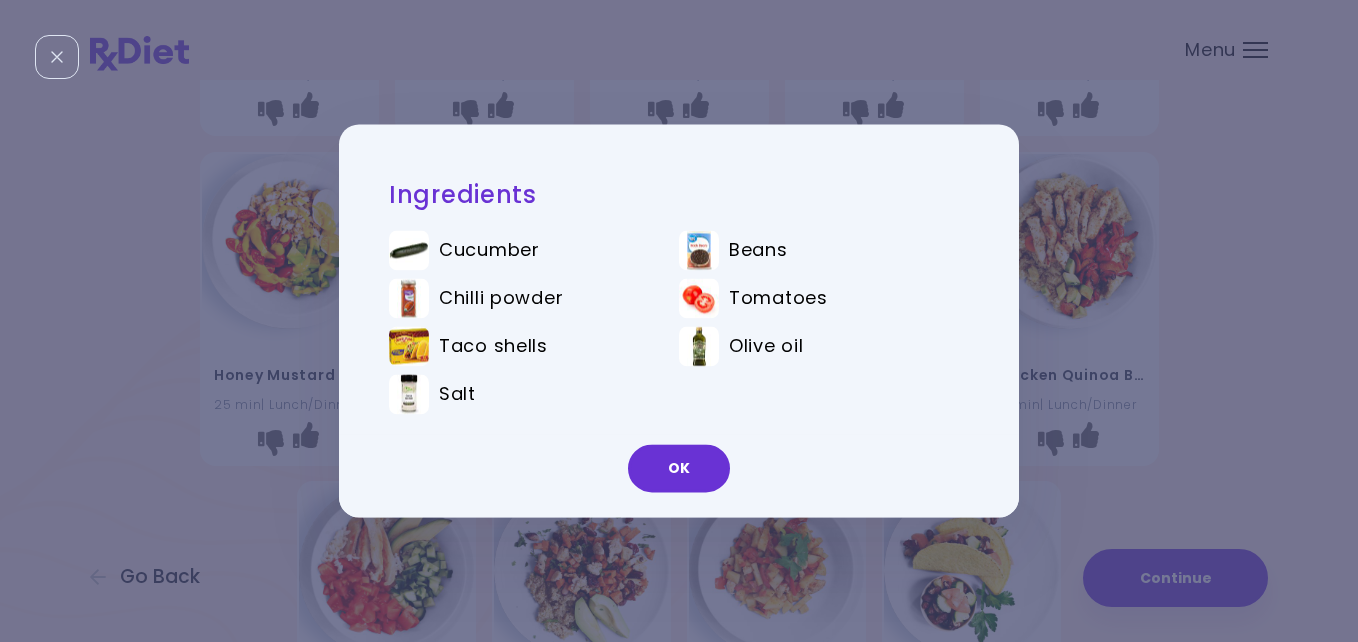 click on "Ingredients Cucumber Beans Chilli powder Tomatoes Taco shells Olive oil Salt OK" at bounding box center [679, 321] 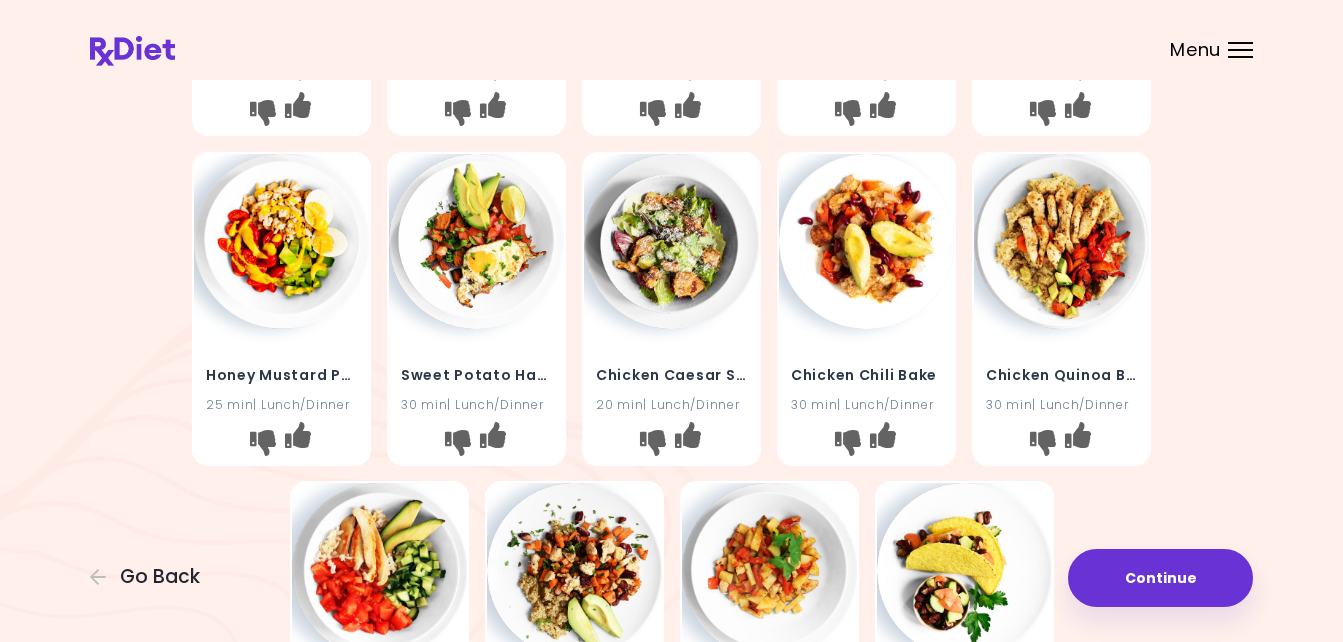 click at bounding box center [769, 570] 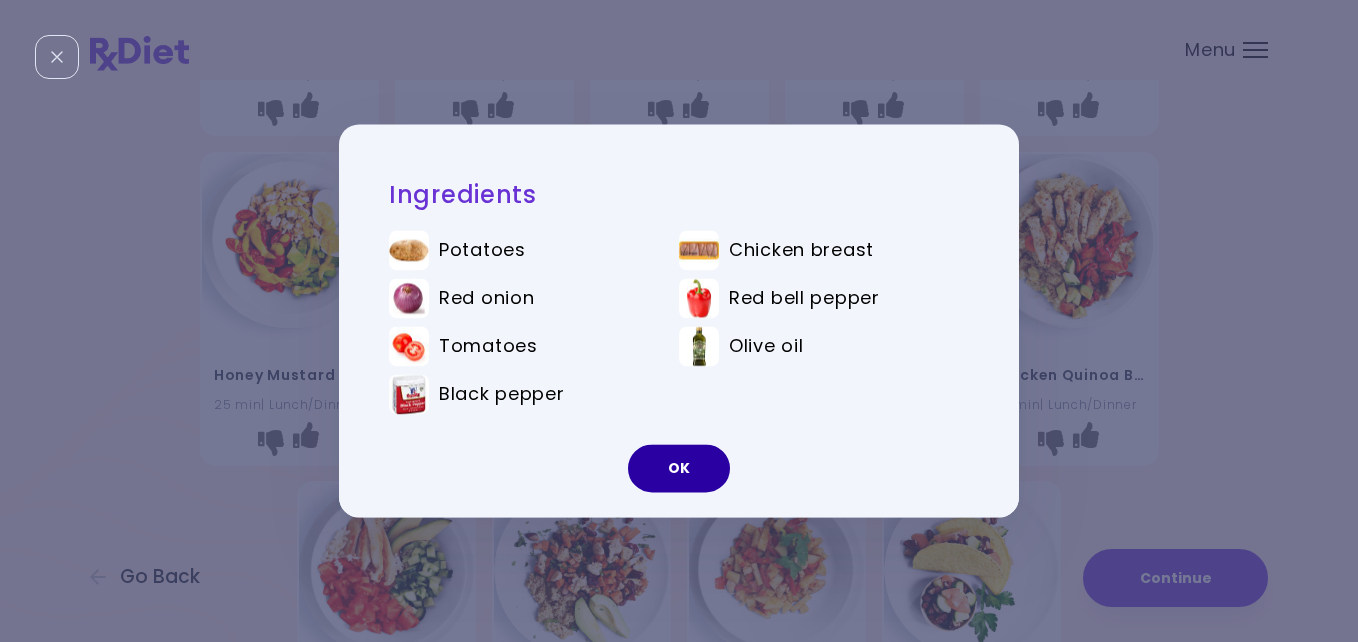 click on "OK" at bounding box center (679, 469) 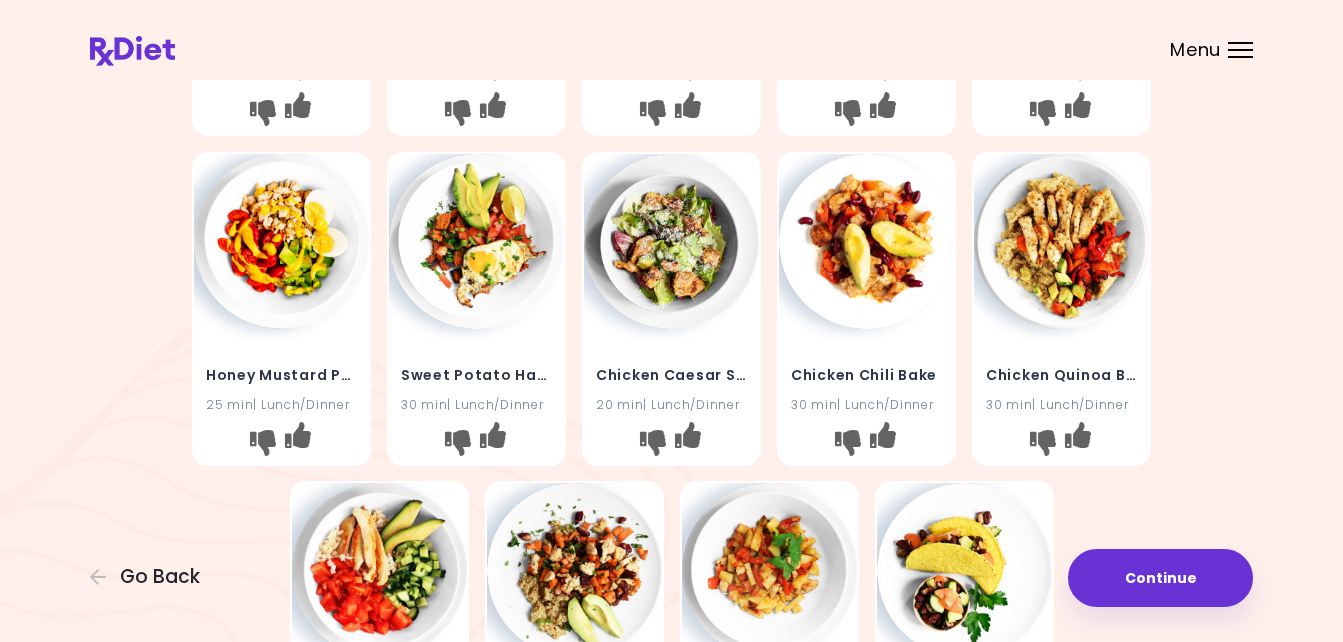 click at bounding box center [574, 570] 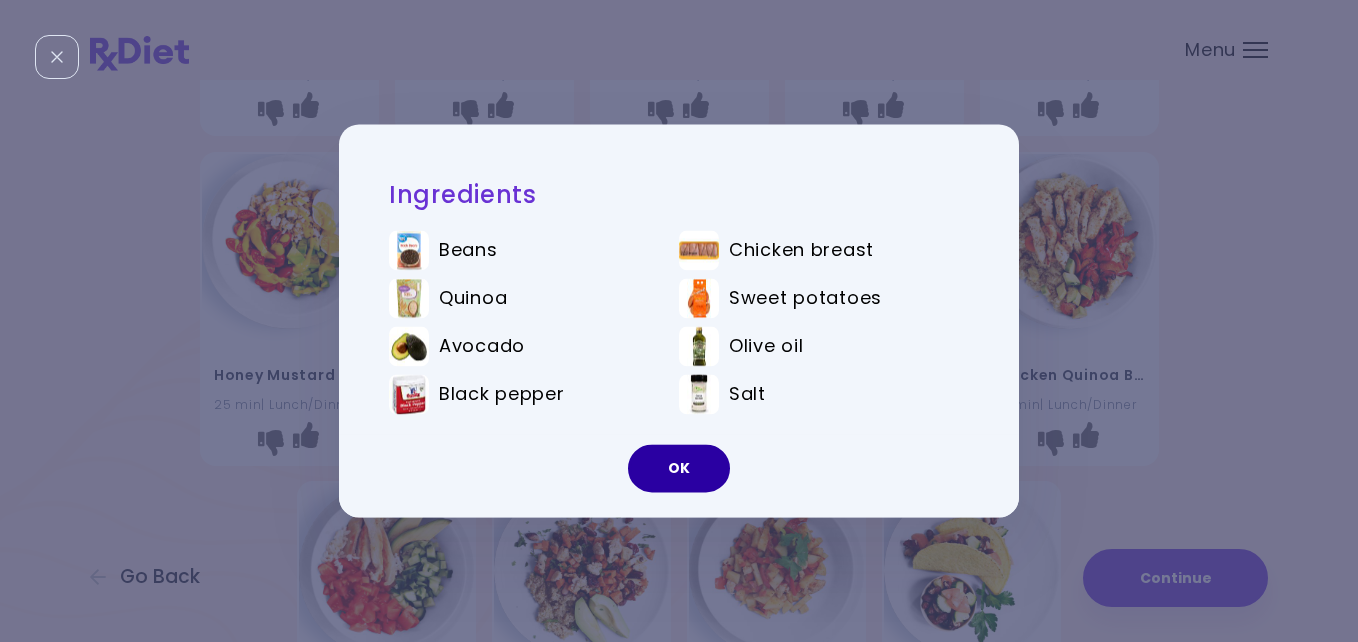 click on "OK" at bounding box center (679, 469) 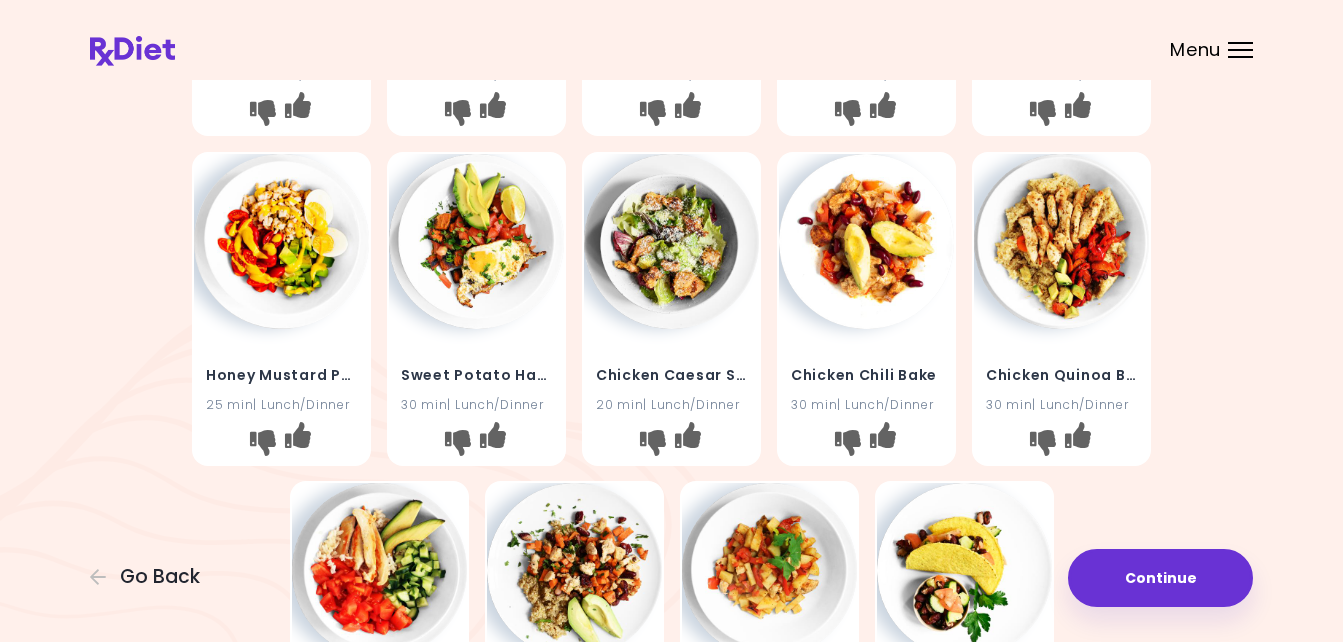 click at bounding box center [379, 570] 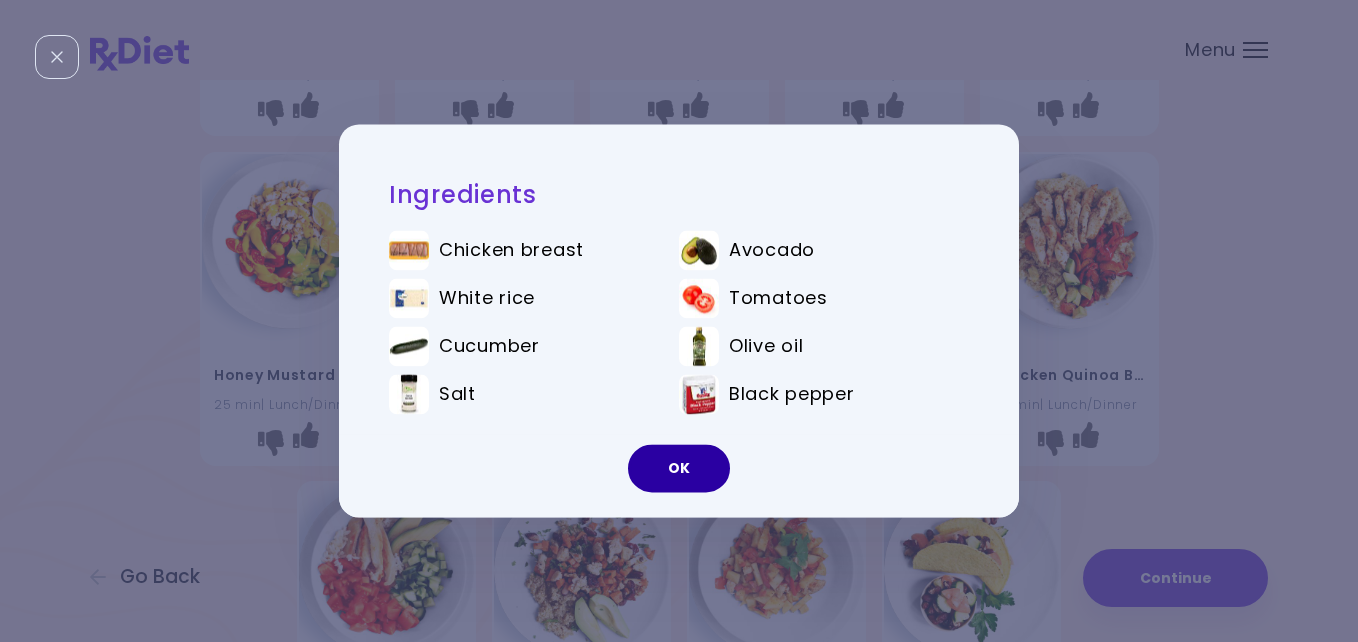 click on "OK" at bounding box center [679, 469] 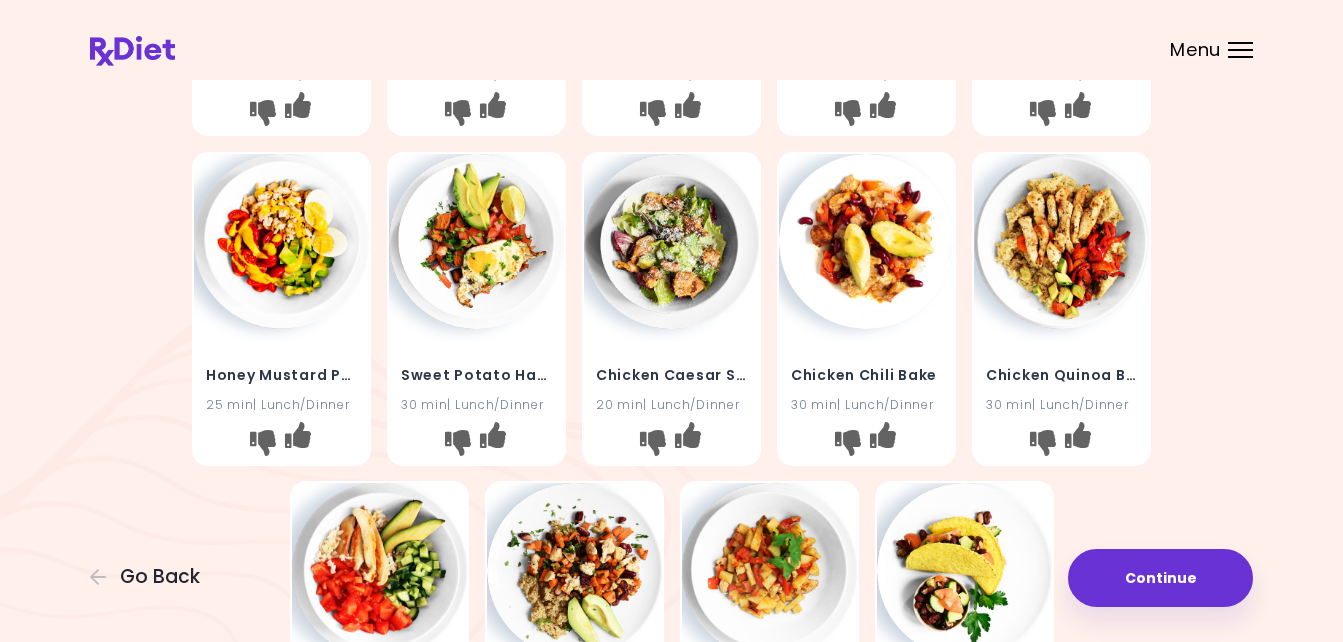 click on "Chicken Caesar Salad" at bounding box center (671, 375) 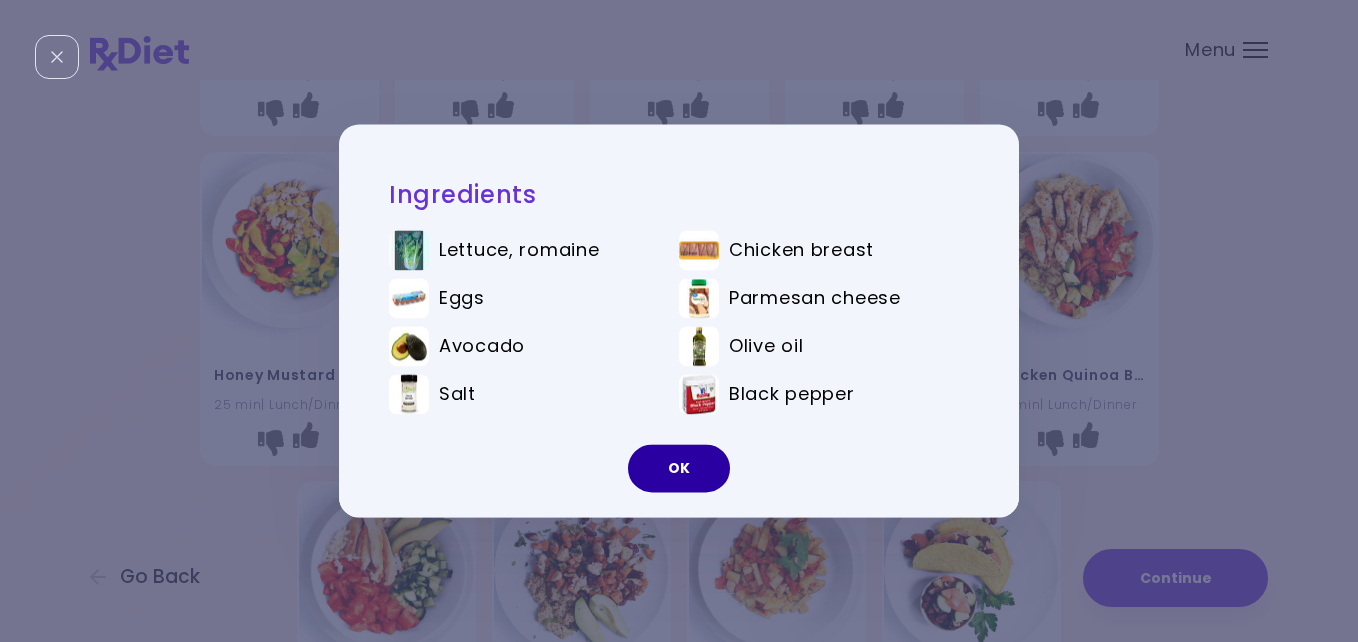 click on "OK" at bounding box center [679, 469] 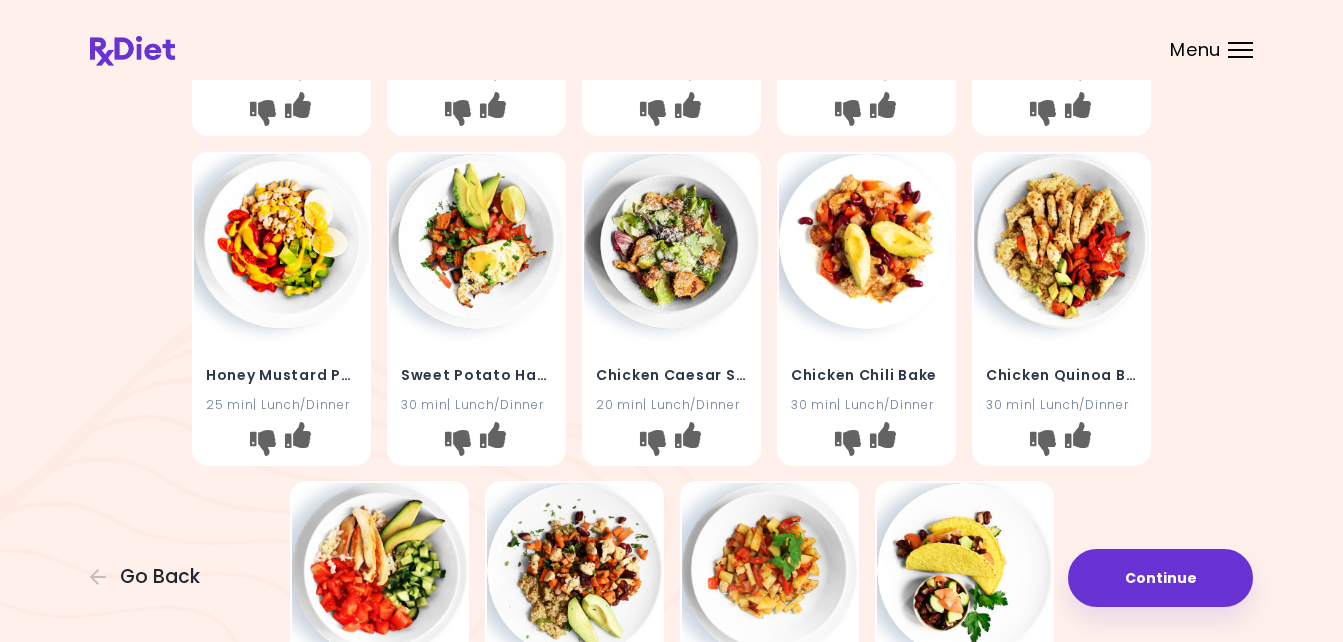 click at bounding box center (476, 241) 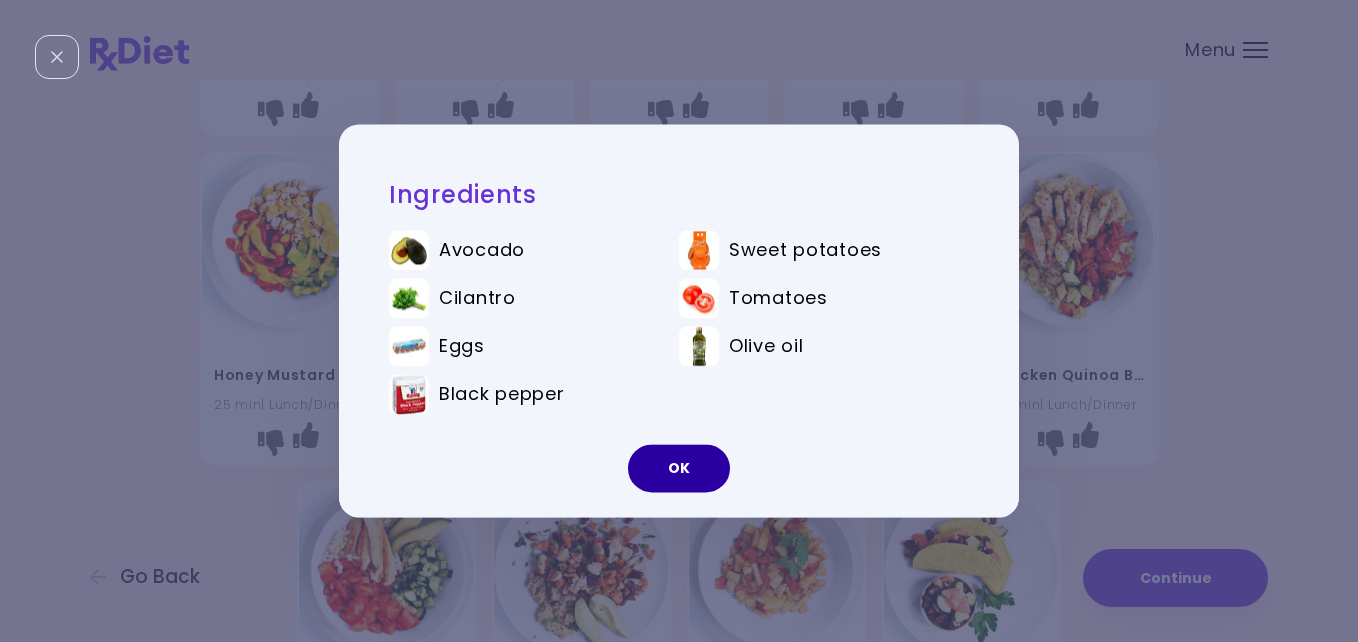 click on "OK" at bounding box center (679, 469) 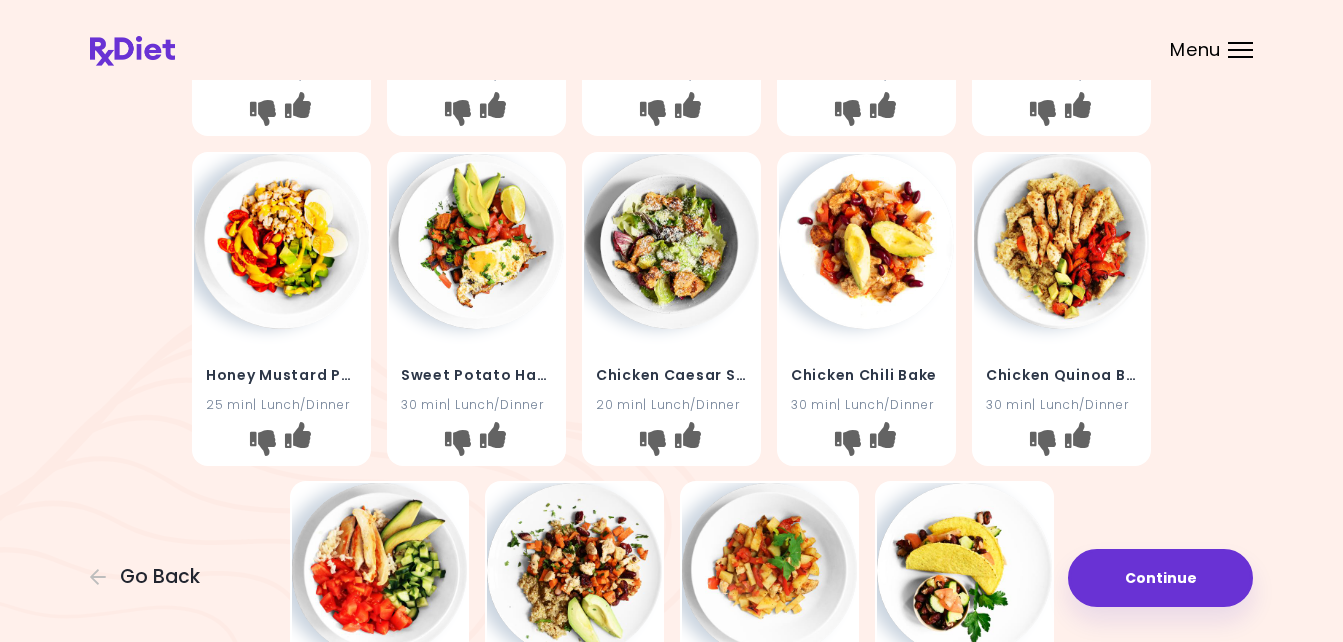 click at bounding box center [281, 241] 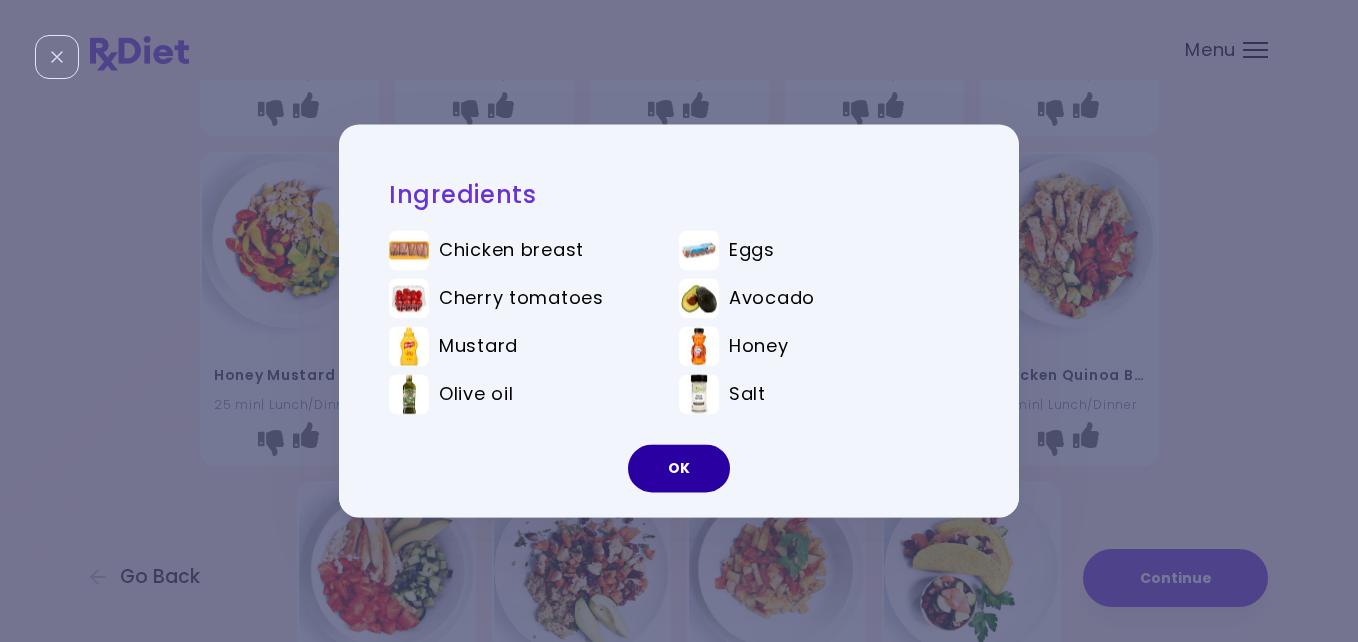 click on "OK" at bounding box center (679, 469) 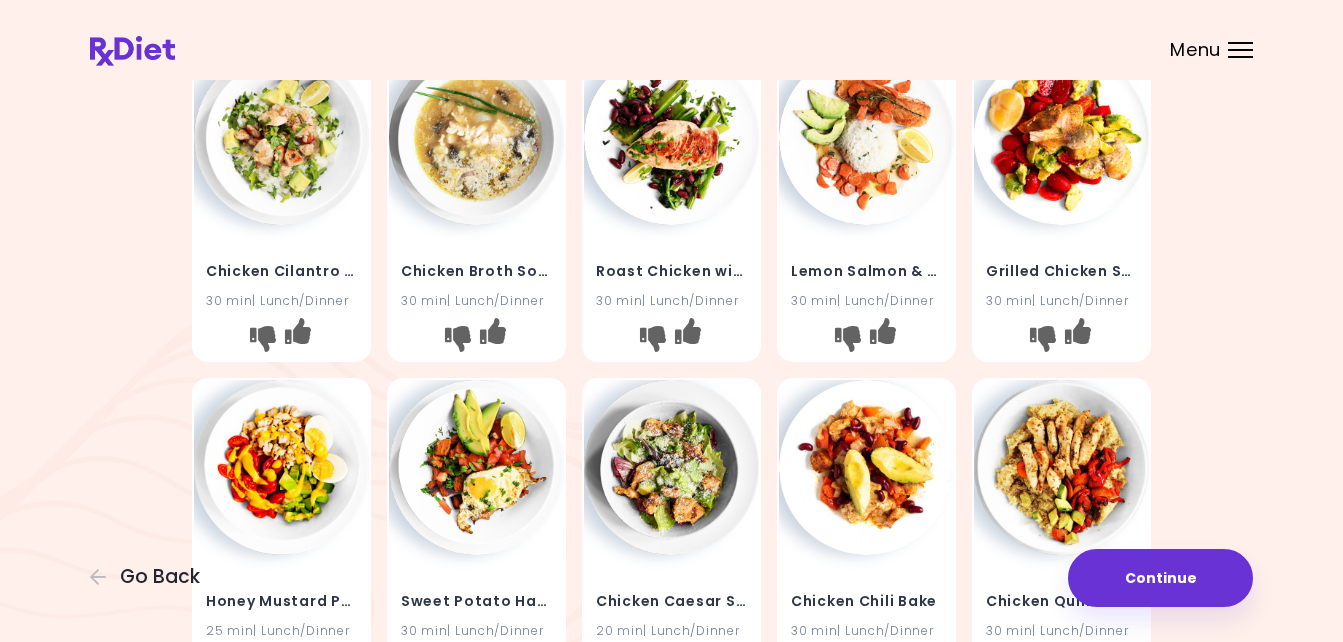 scroll, scrollTop: 0, scrollLeft: 0, axis: both 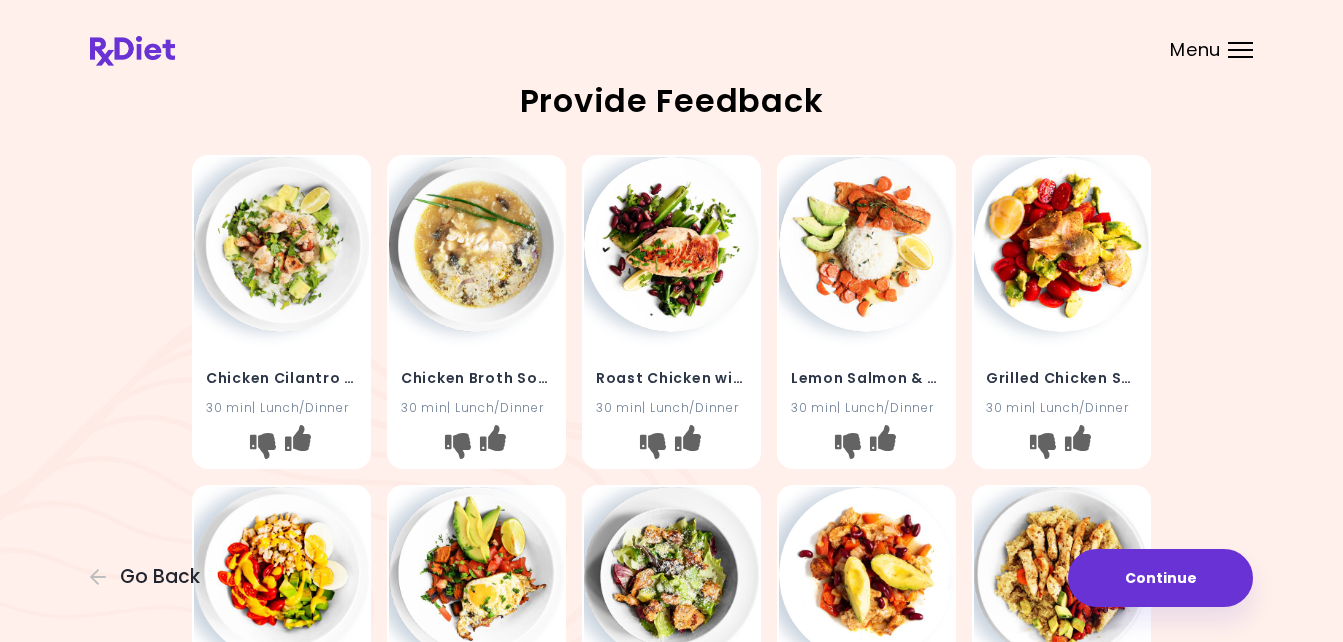 click at bounding box center (1061, 244) 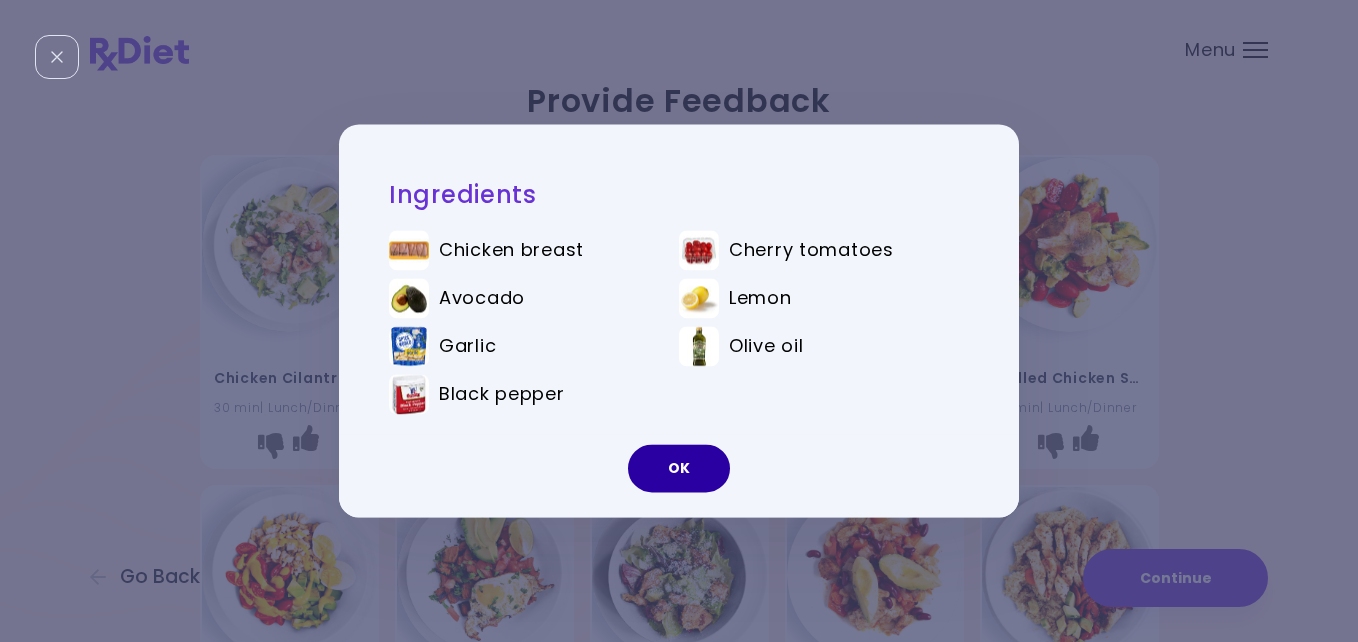 click on "OK" at bounding box center [679, 469] 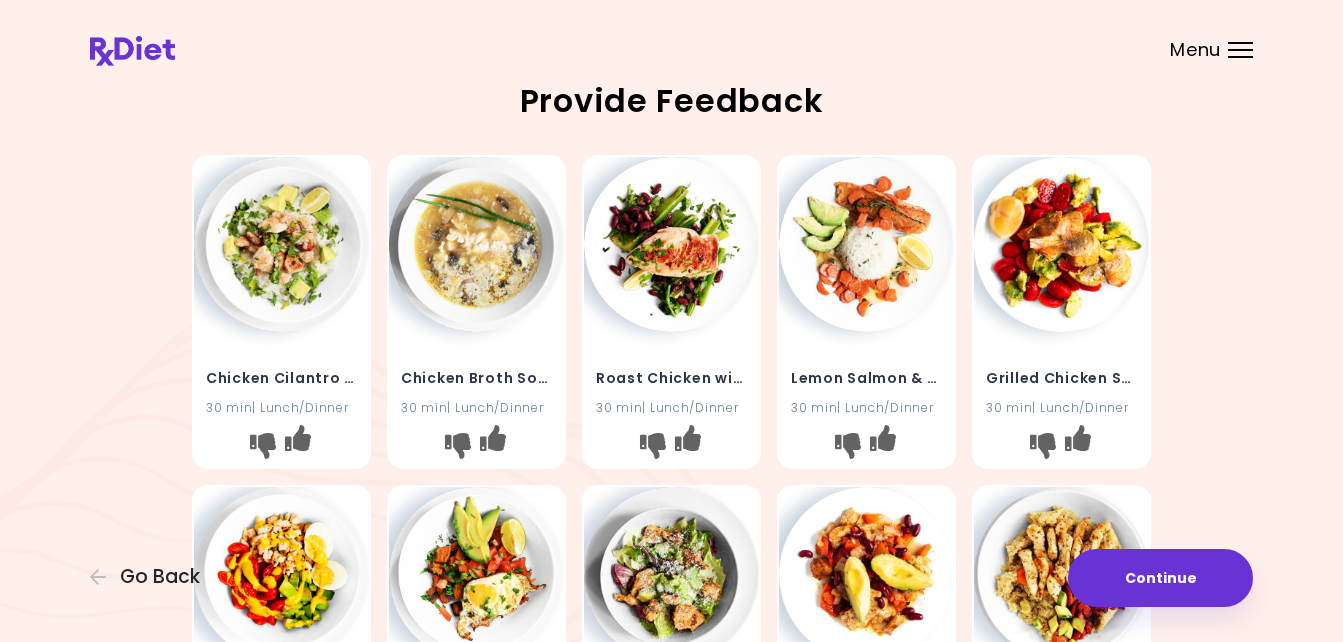 click at bounding box center [866, 244] 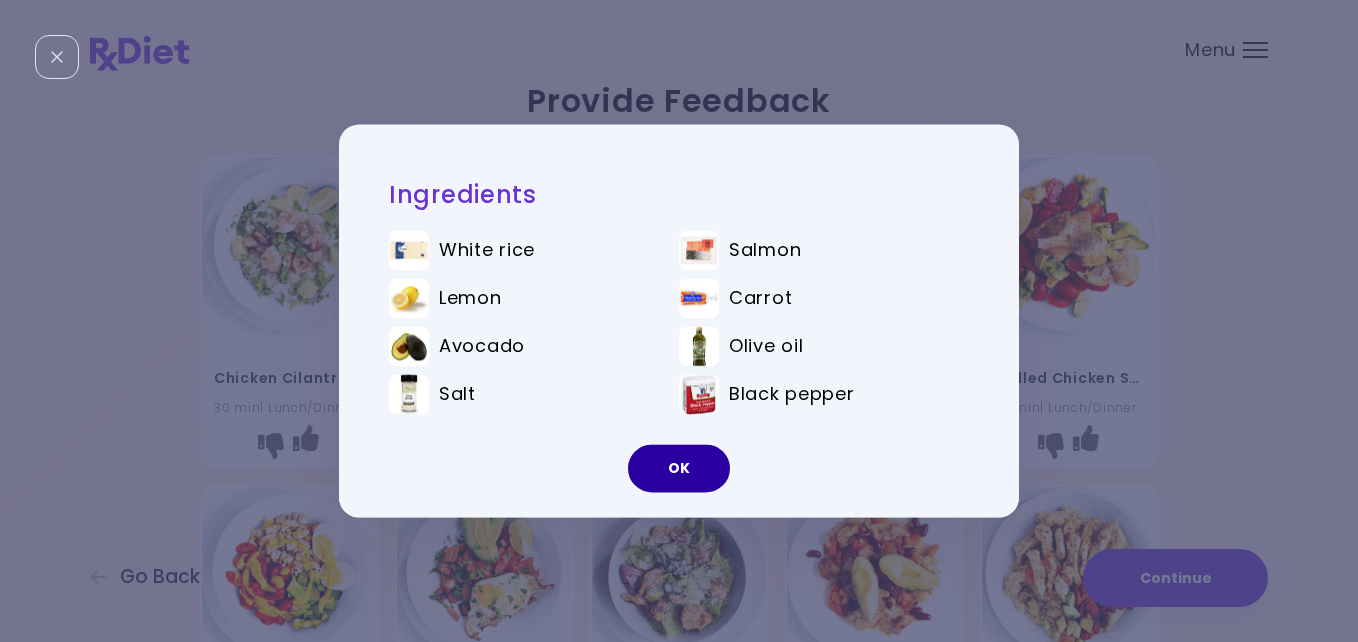 click on "OK" at bounding box center (679, 469) 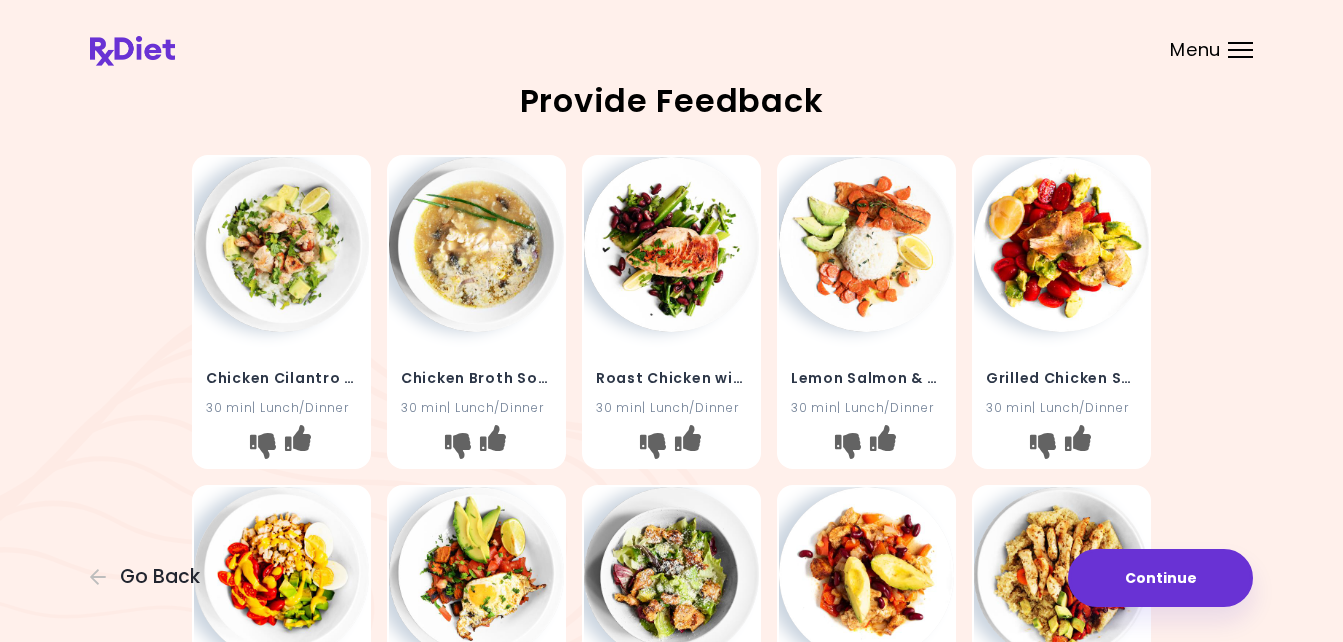 click at bounding box center (671, 244) 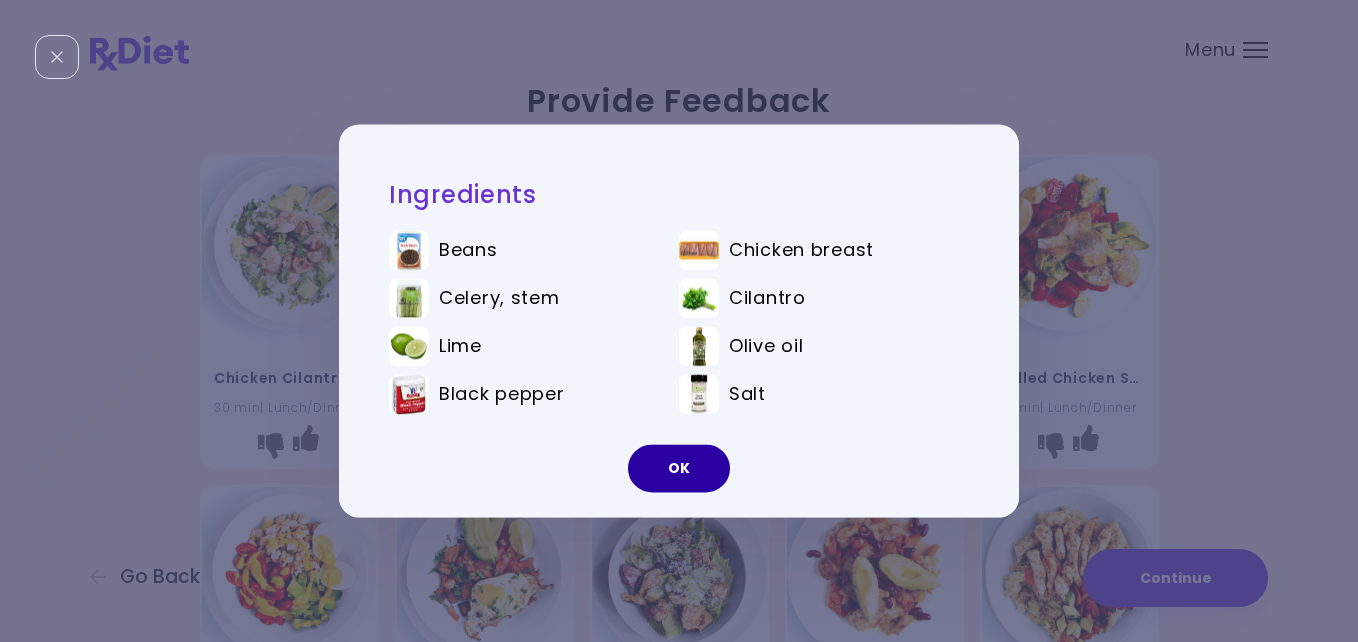 click on "OK" at bounding box center [679, 469] 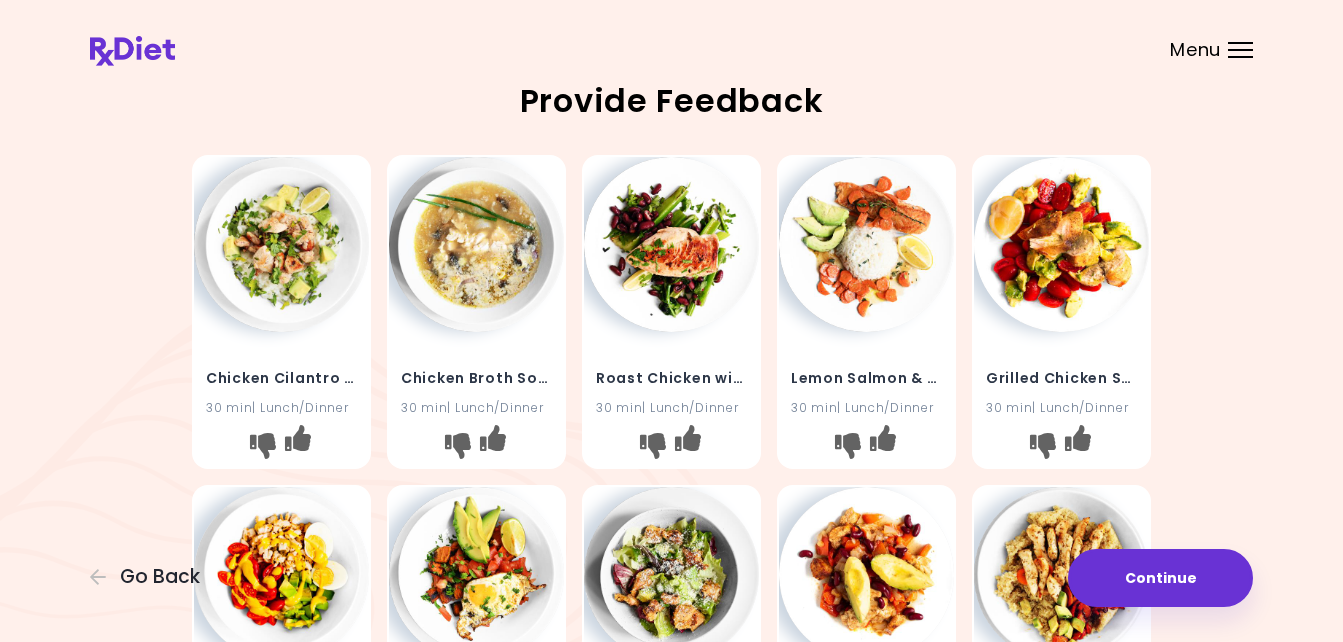click at bounding box center (671, 244) 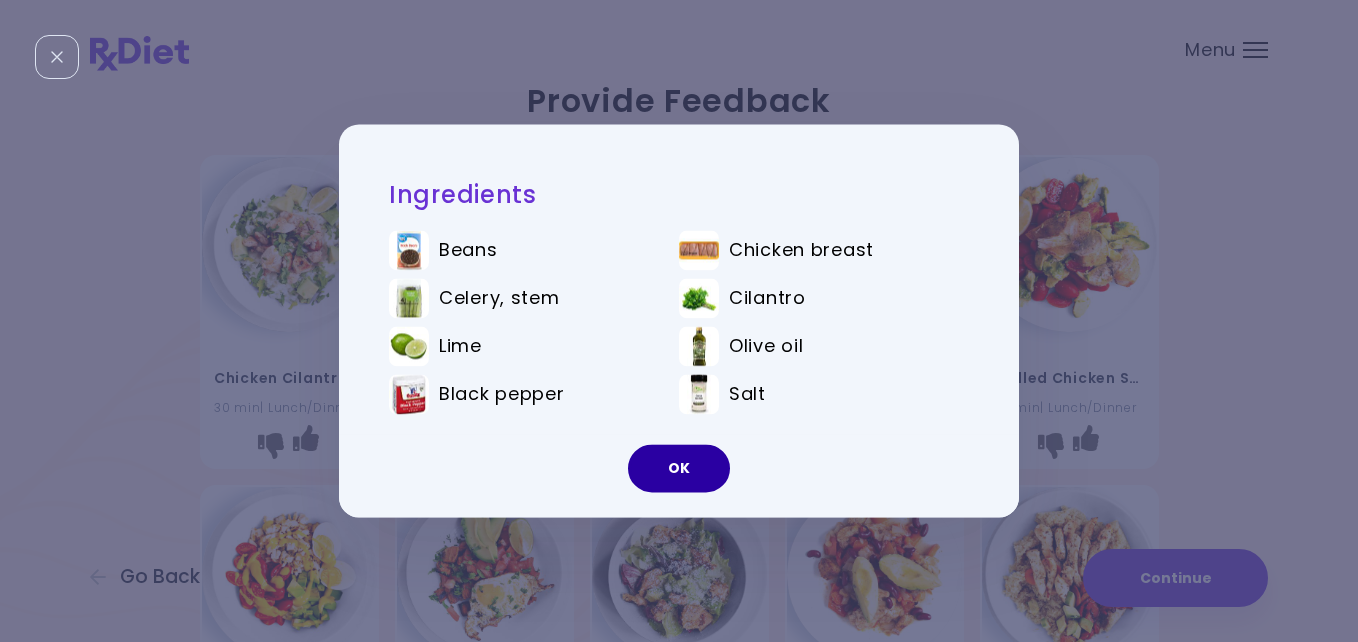 click on "OK" at bounding box center (679, 469) 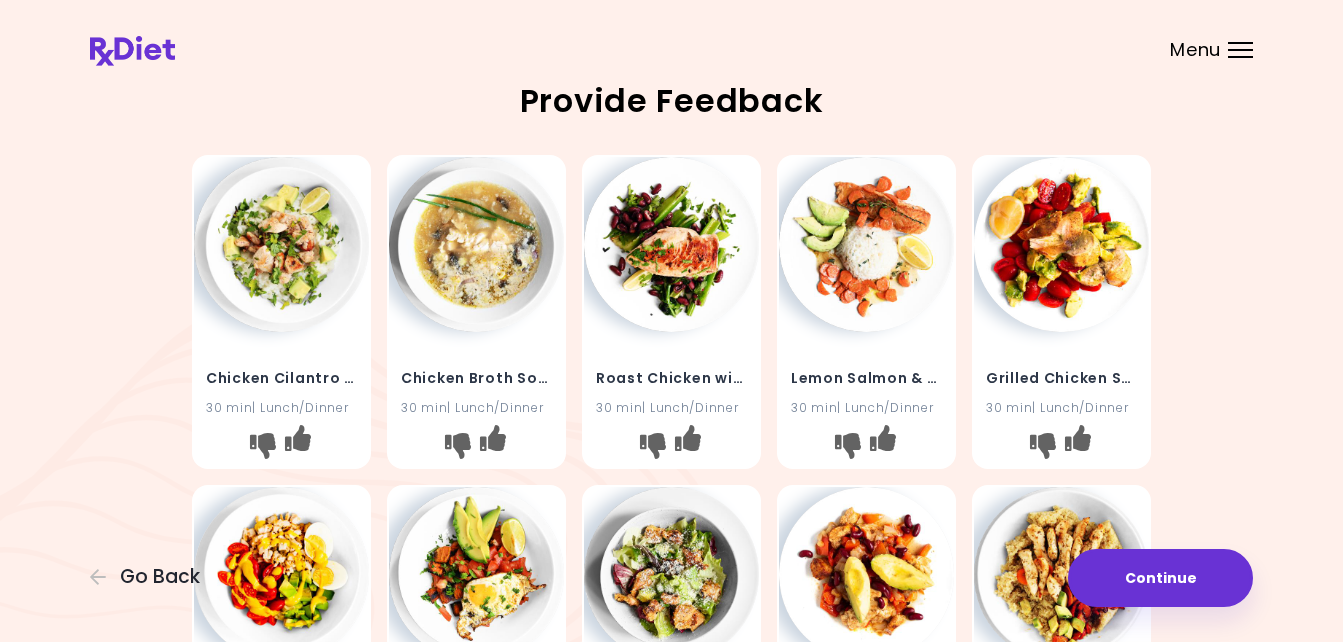 click at bounding box center (476, 244) 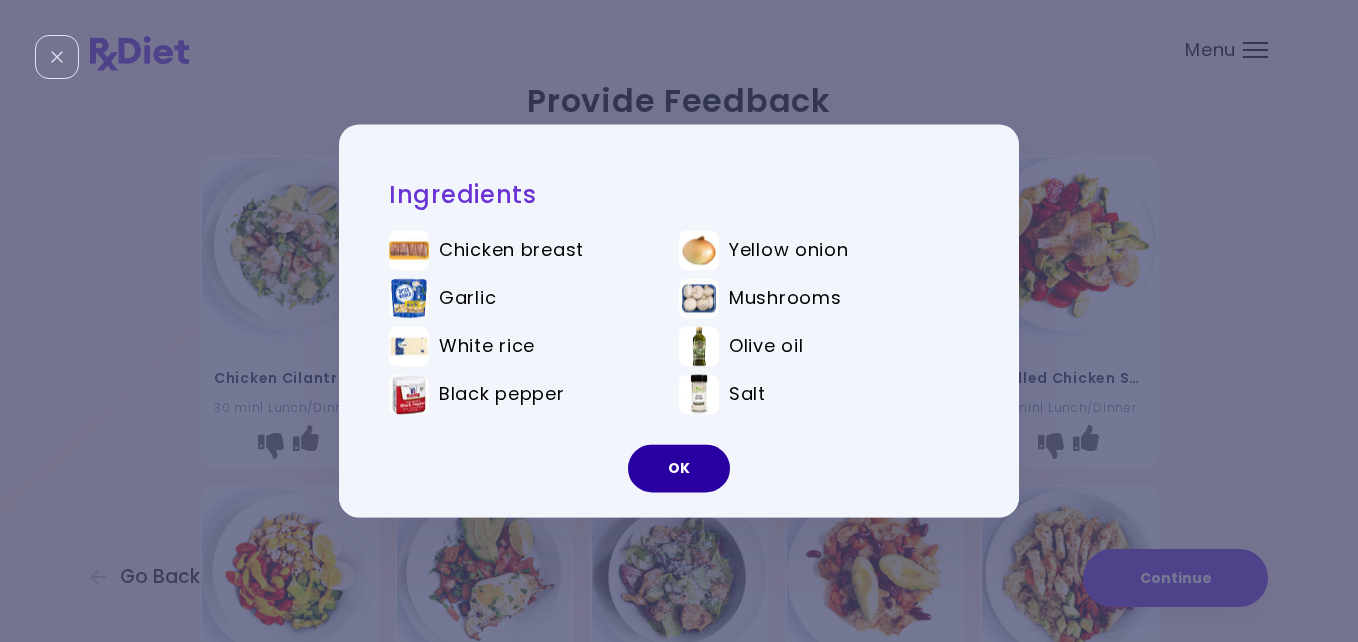 click on "OK" at bounding box center (679, 469) 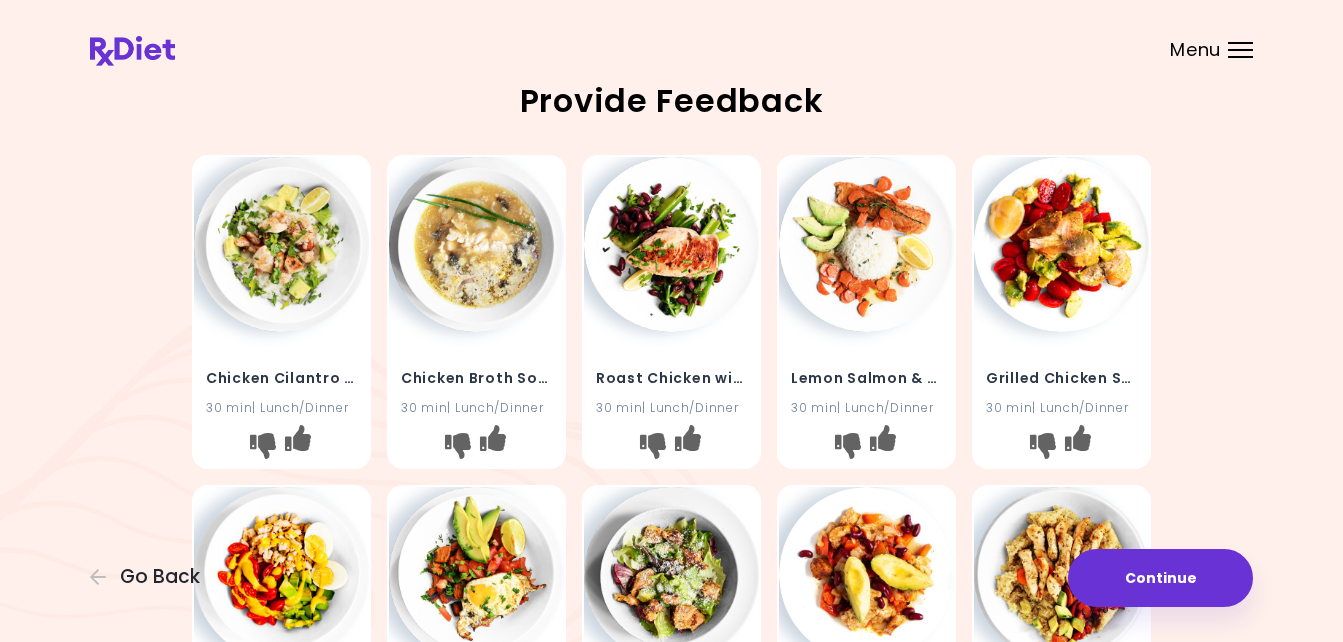 click at bounding box center [281, 244] 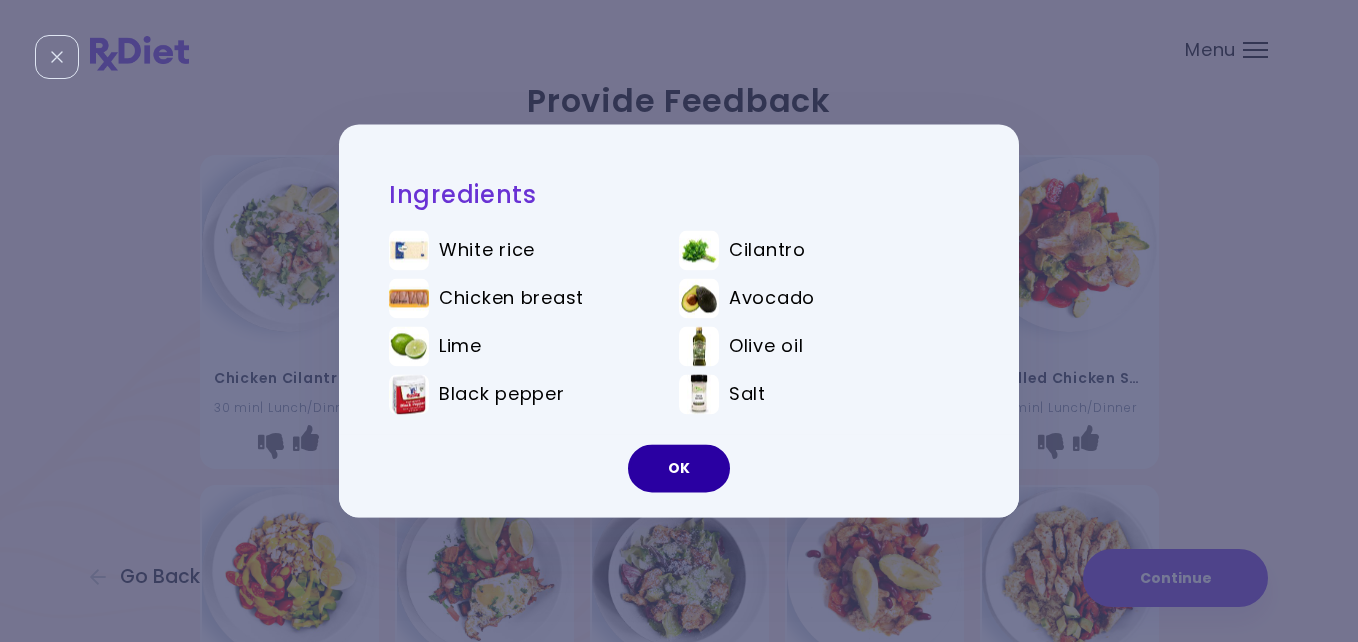 click on "OK" at bounding box center [679, 469] 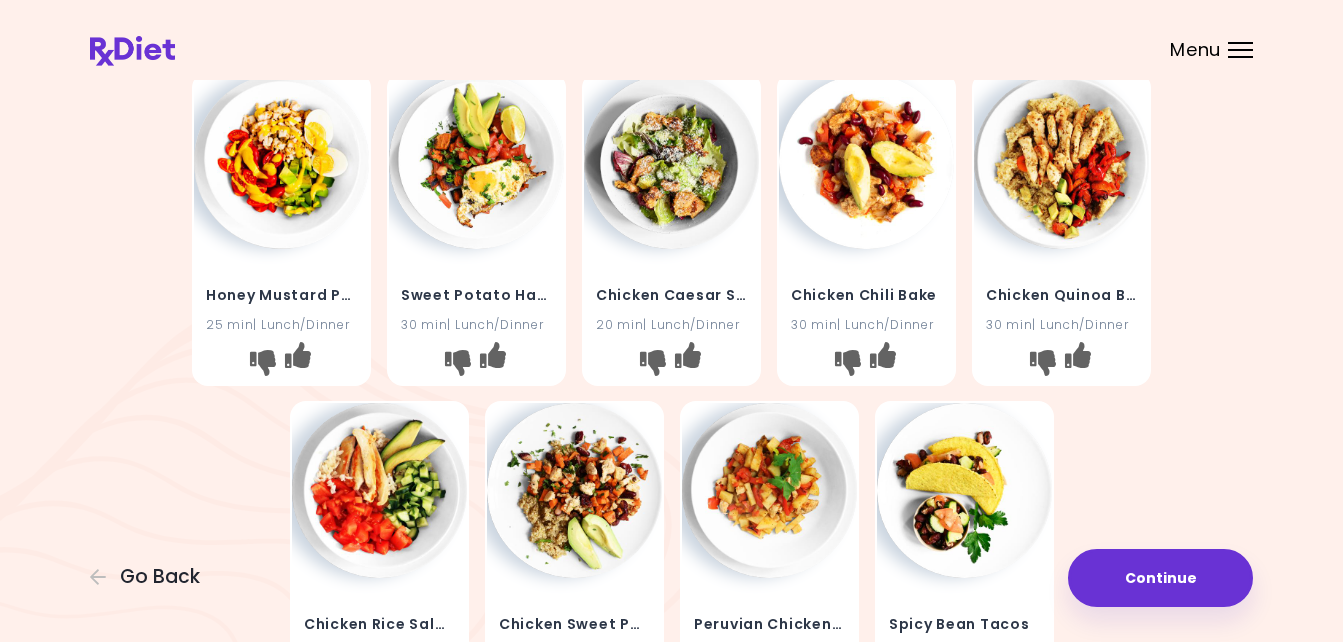 scroll, scrollTop: 427, scrollLeft: 0, axis: vertical 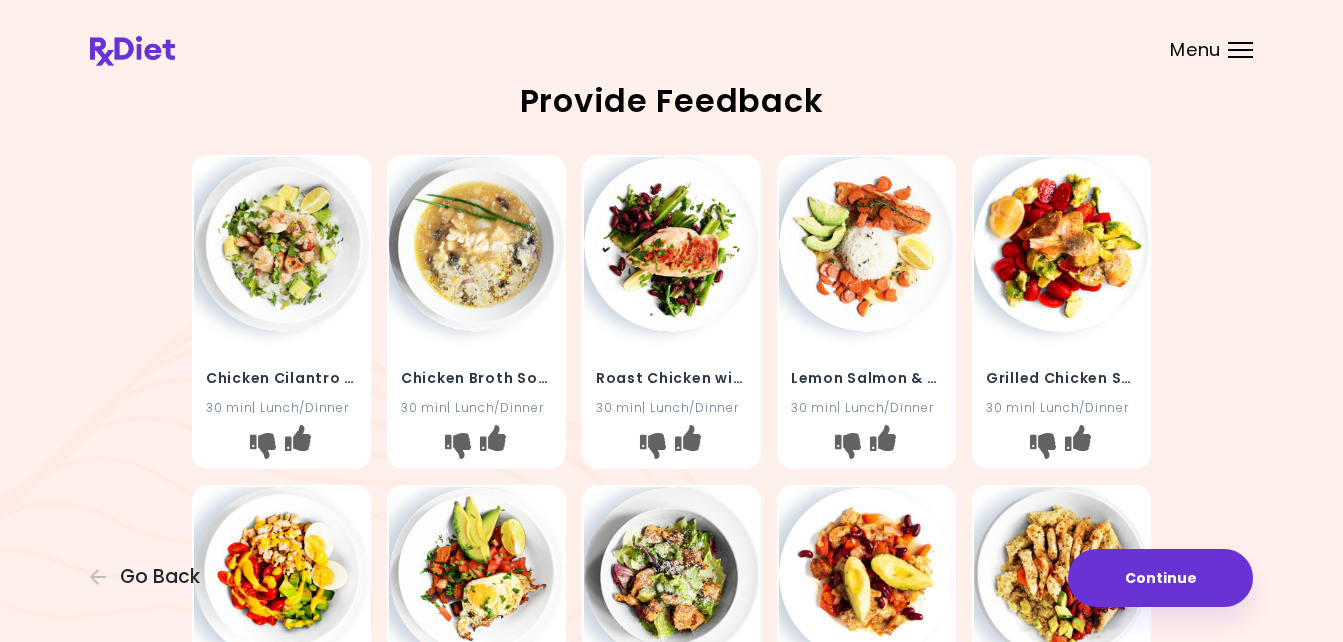 click at bounding box center (866, 244) 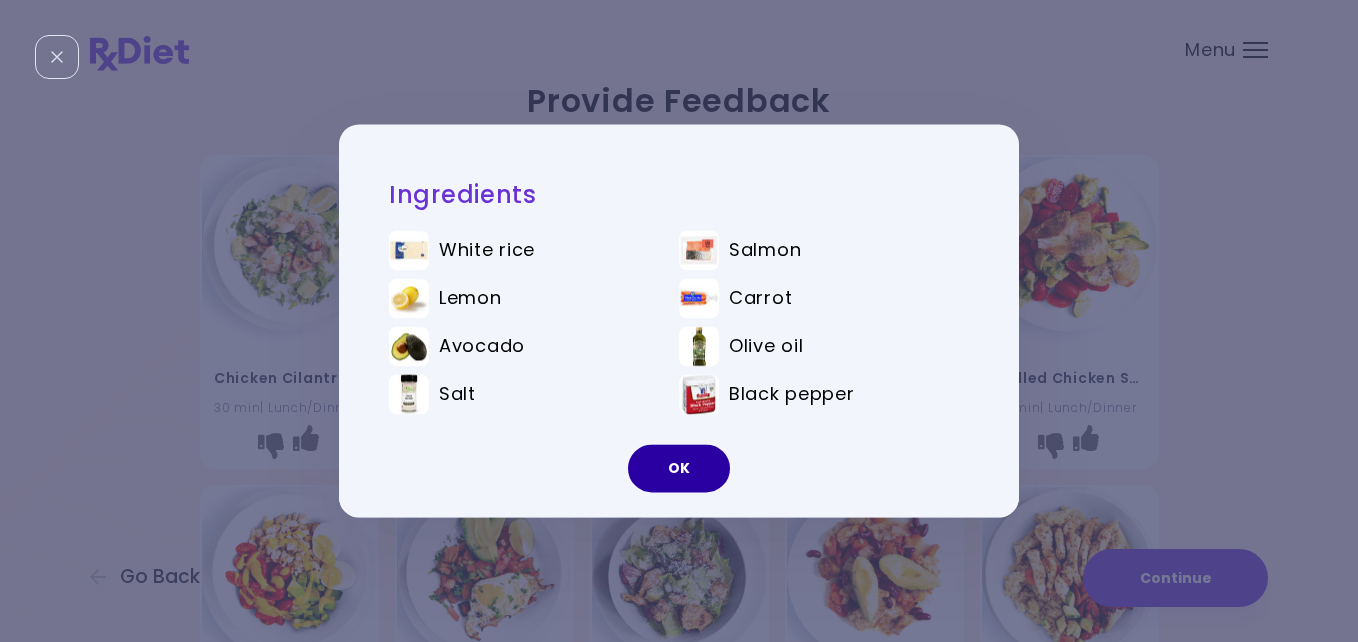 click on "OK" at bounding box center (679, 469) 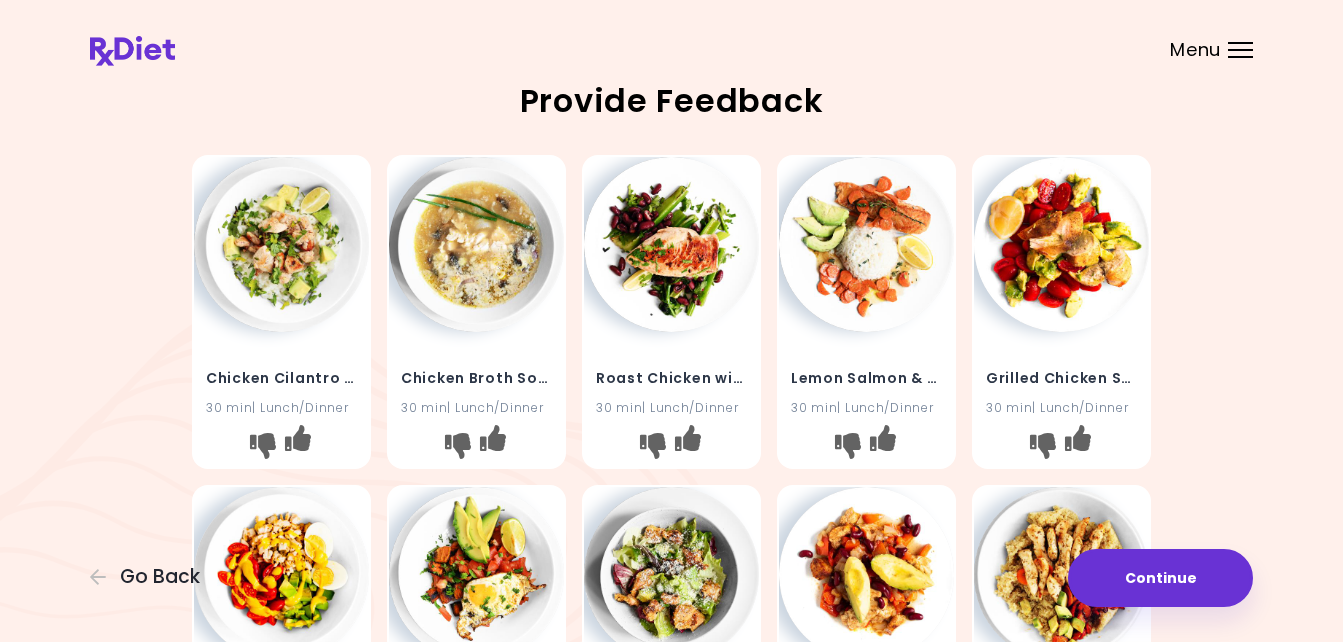 click at bounding box center [671, 244] 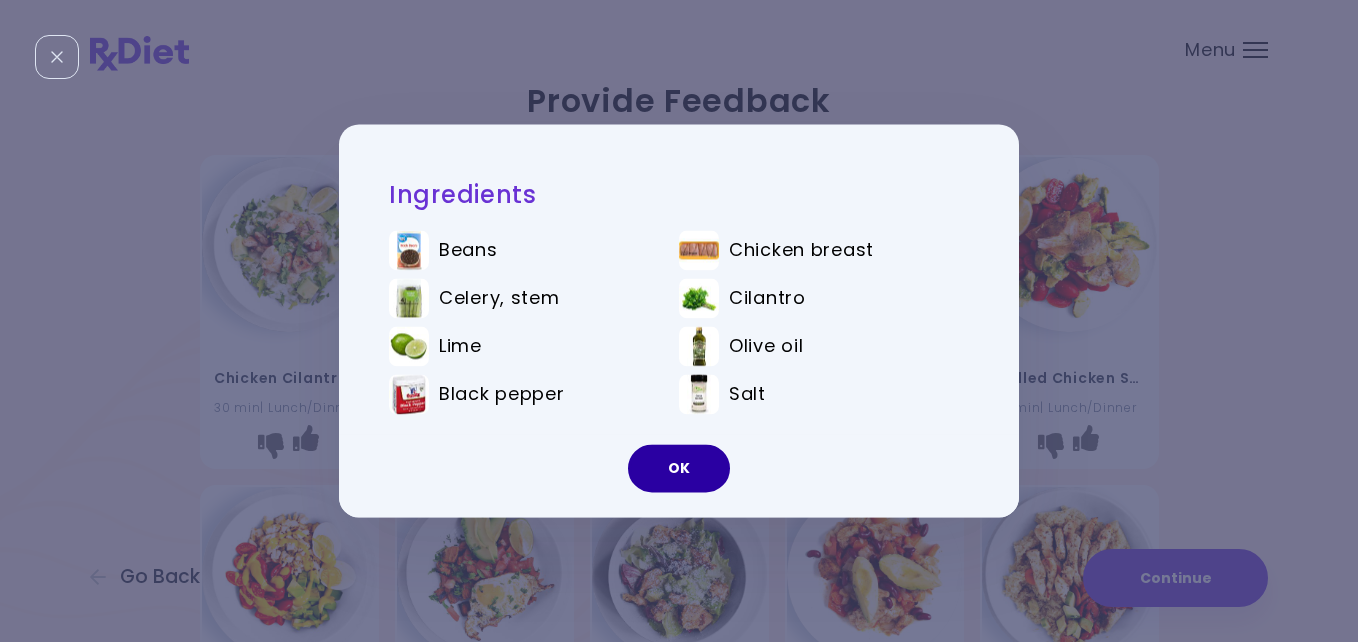 click on "OK" at bounding box center [679, 469] 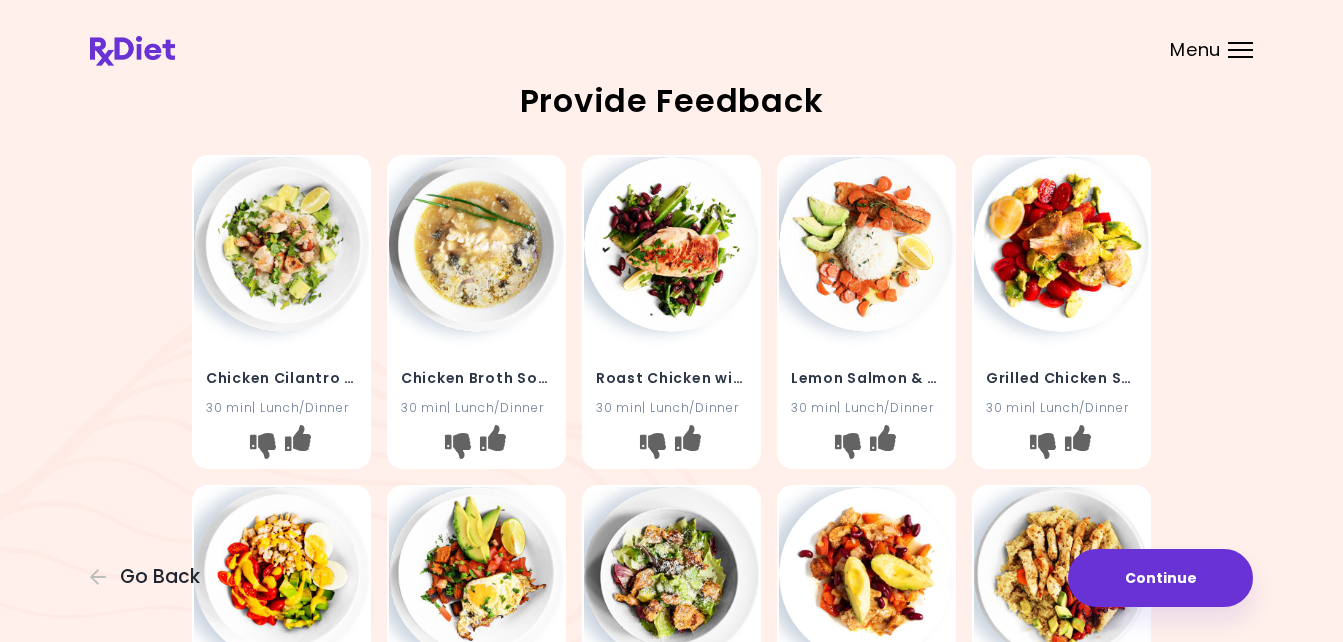 click at bounding box center (671, 244) 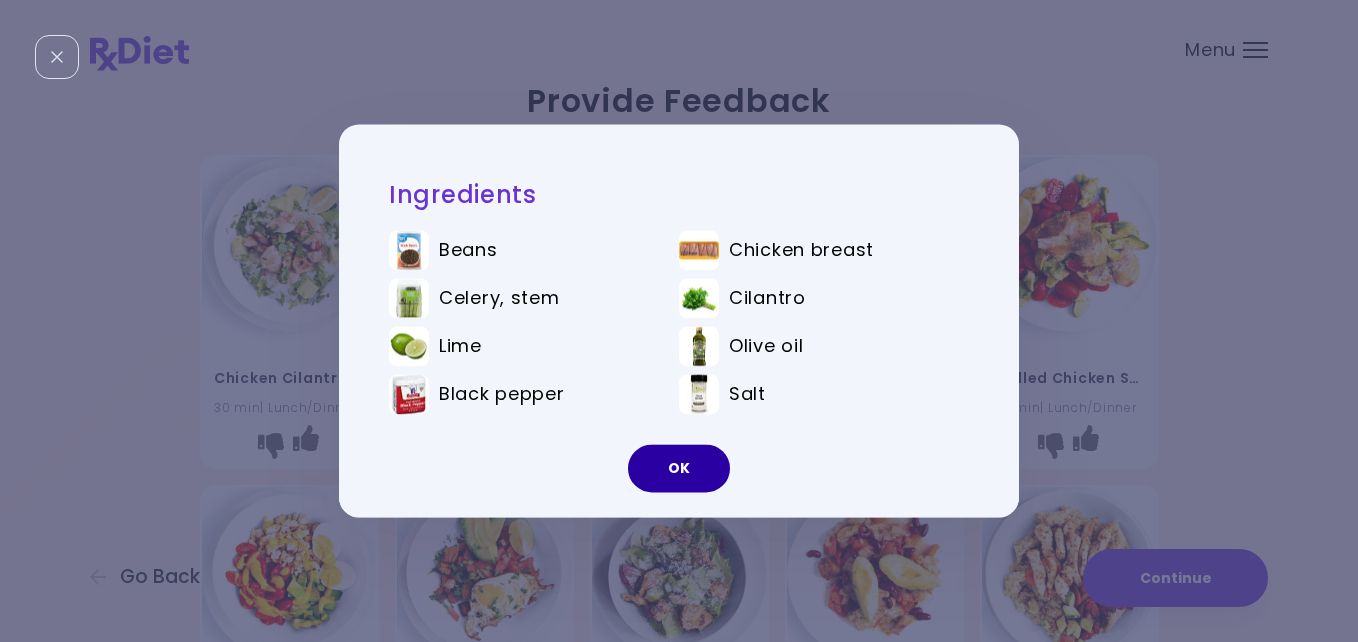 click on "OK" at bounding box center [679, 469] 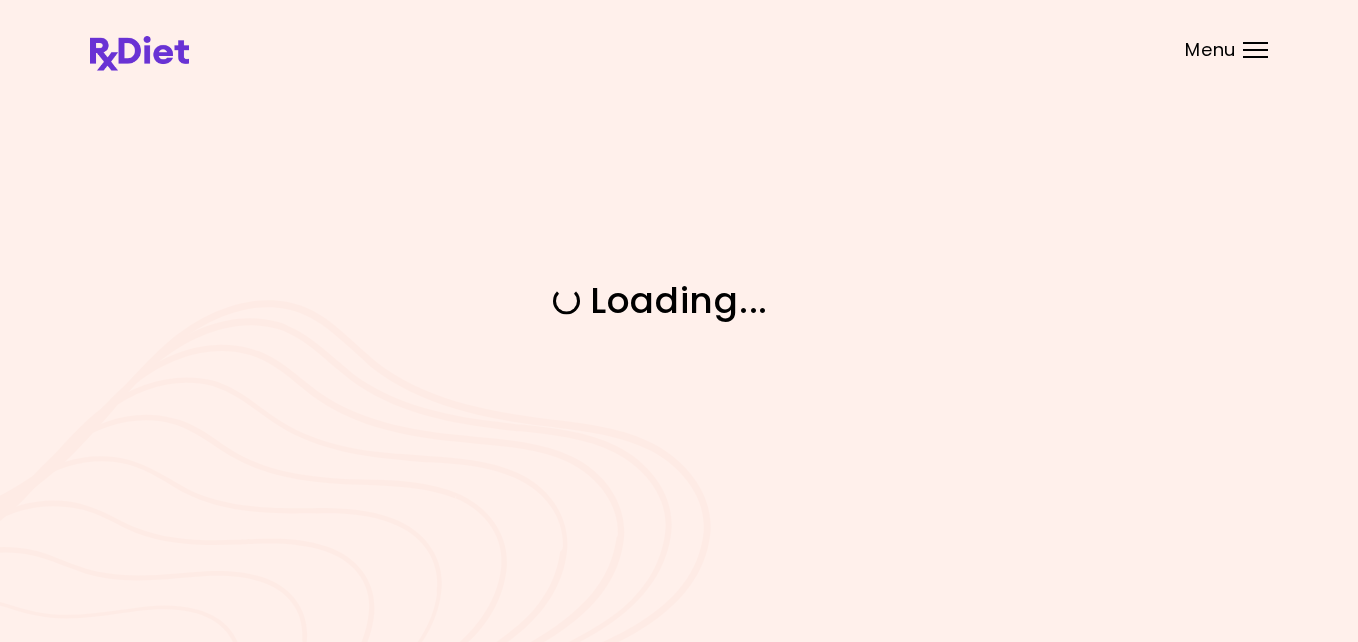 scroll, scrollTop: 0, scrollLeft: 0, axis: both 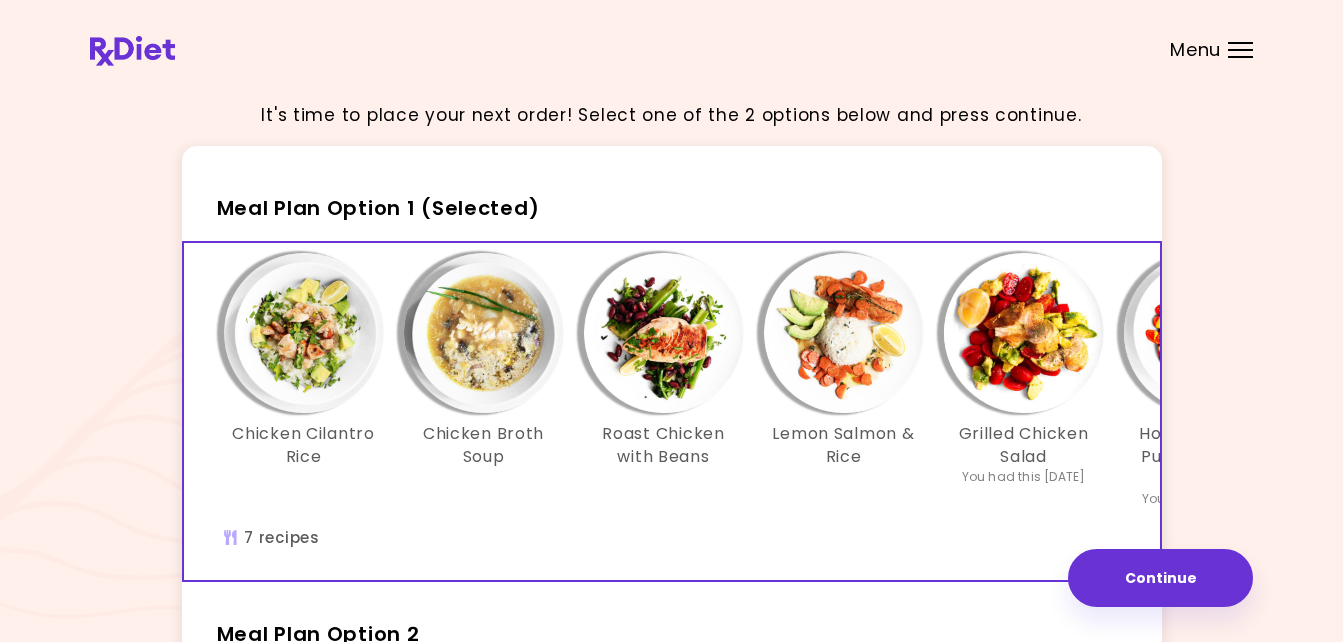 click at bounding box center [664, 333] 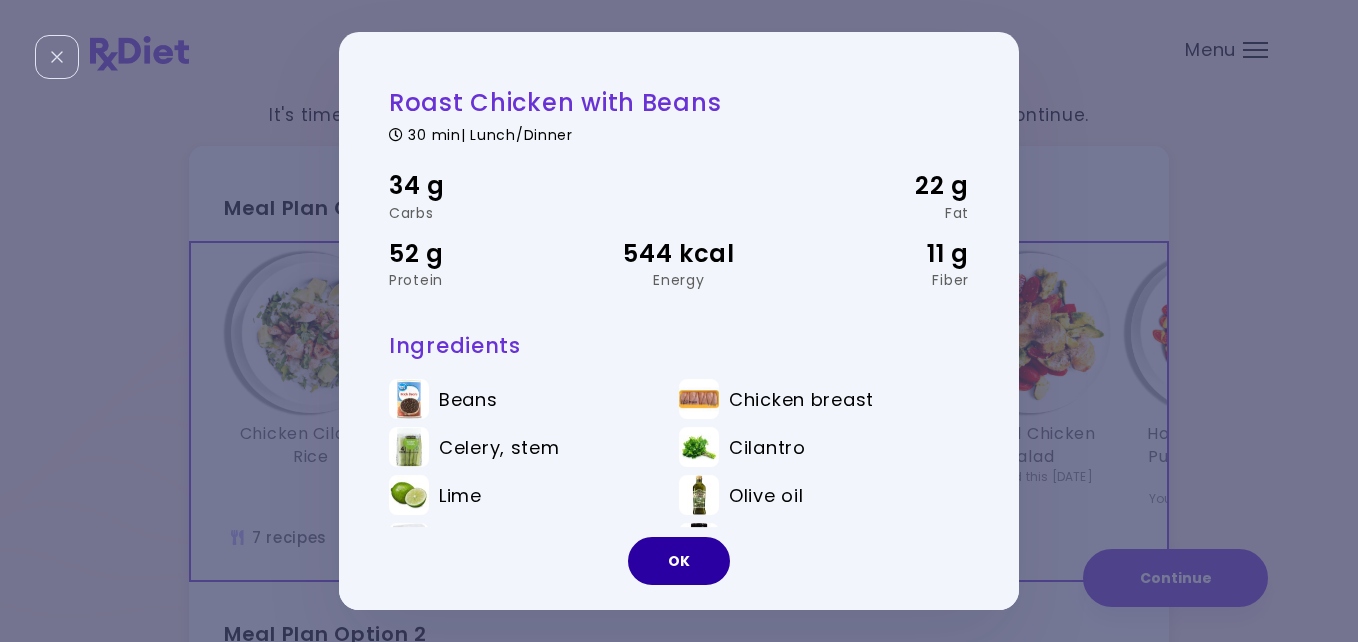 click on "OK" at bounding box center [679, 561] 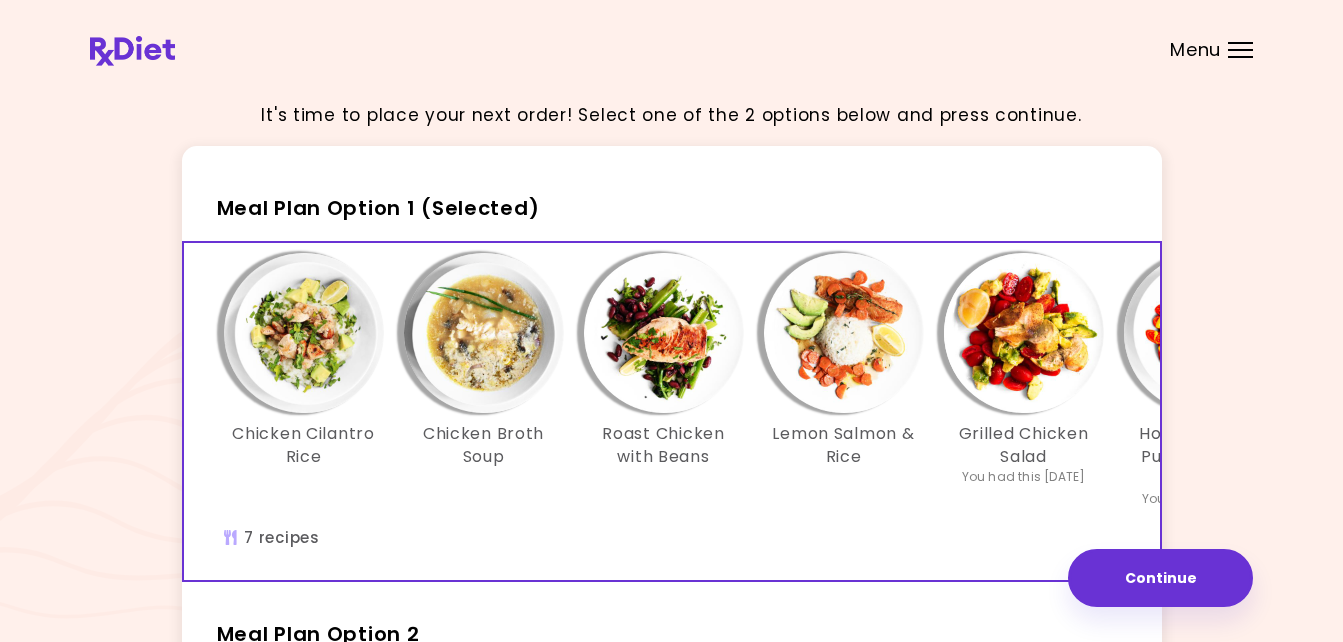 click on "Roast Chicken with Beans" at bounding box center [664, 445] 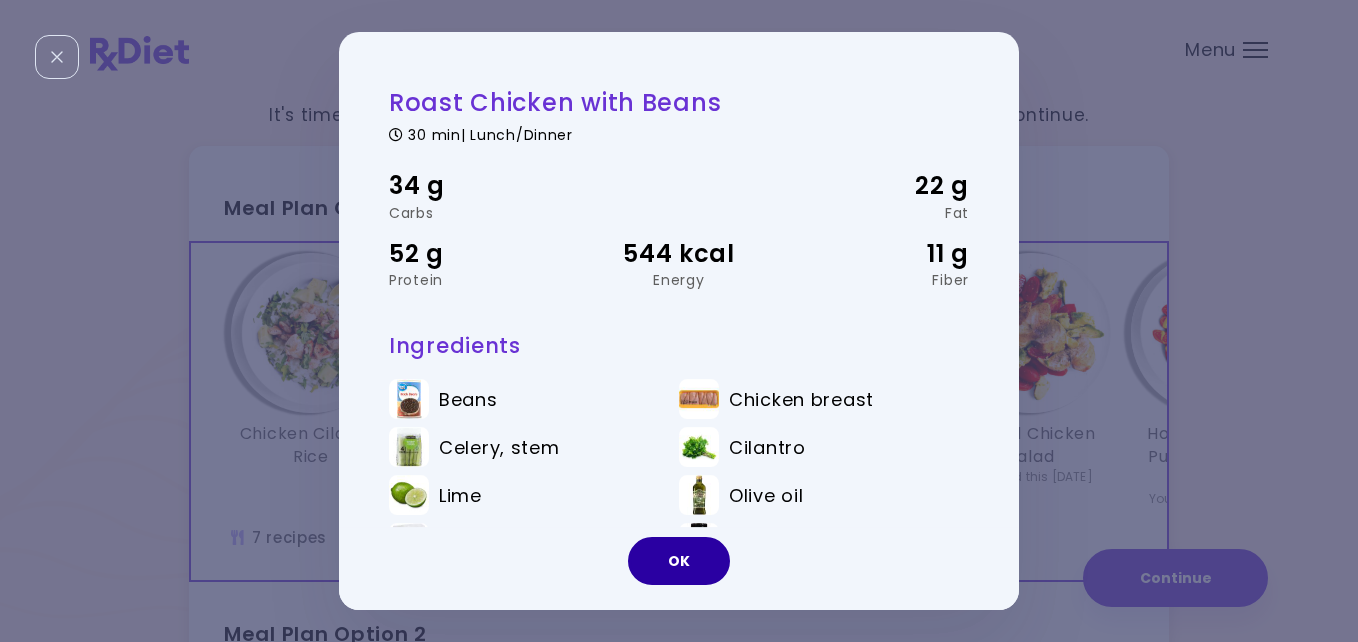 click on "OK" at bounding box center [679, 561] 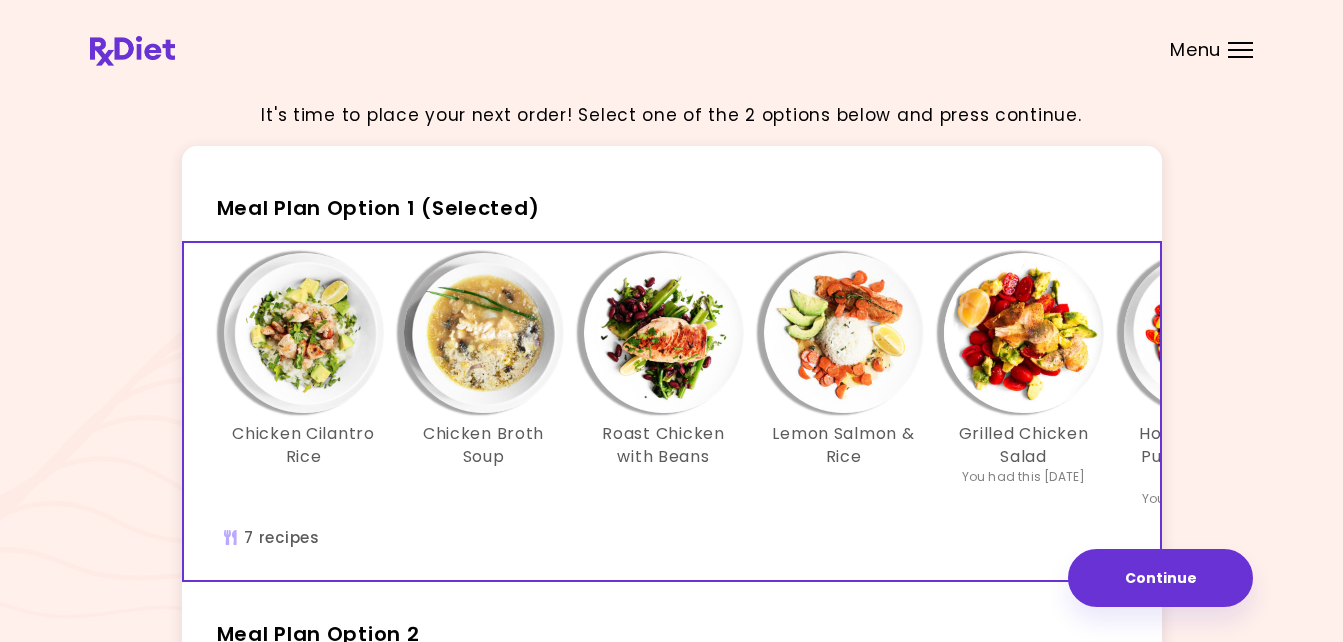 click at bounding box center [1204, 333] 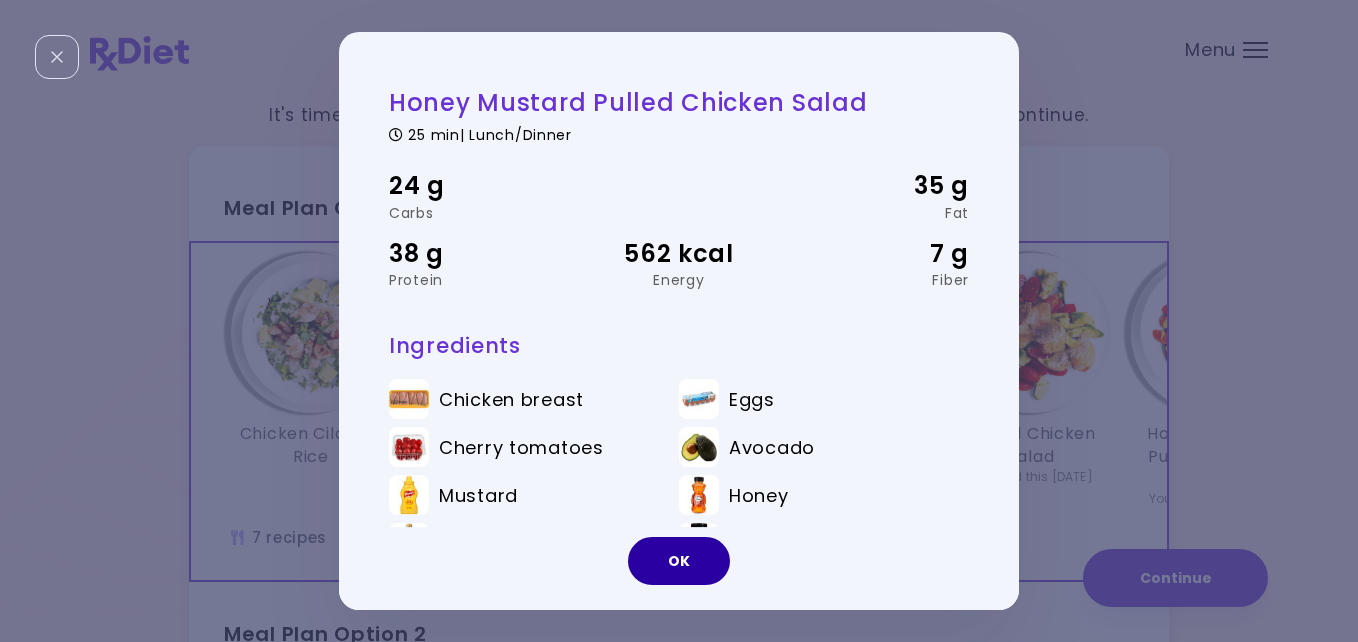 click on "OK" at bounding box center [679, 561] 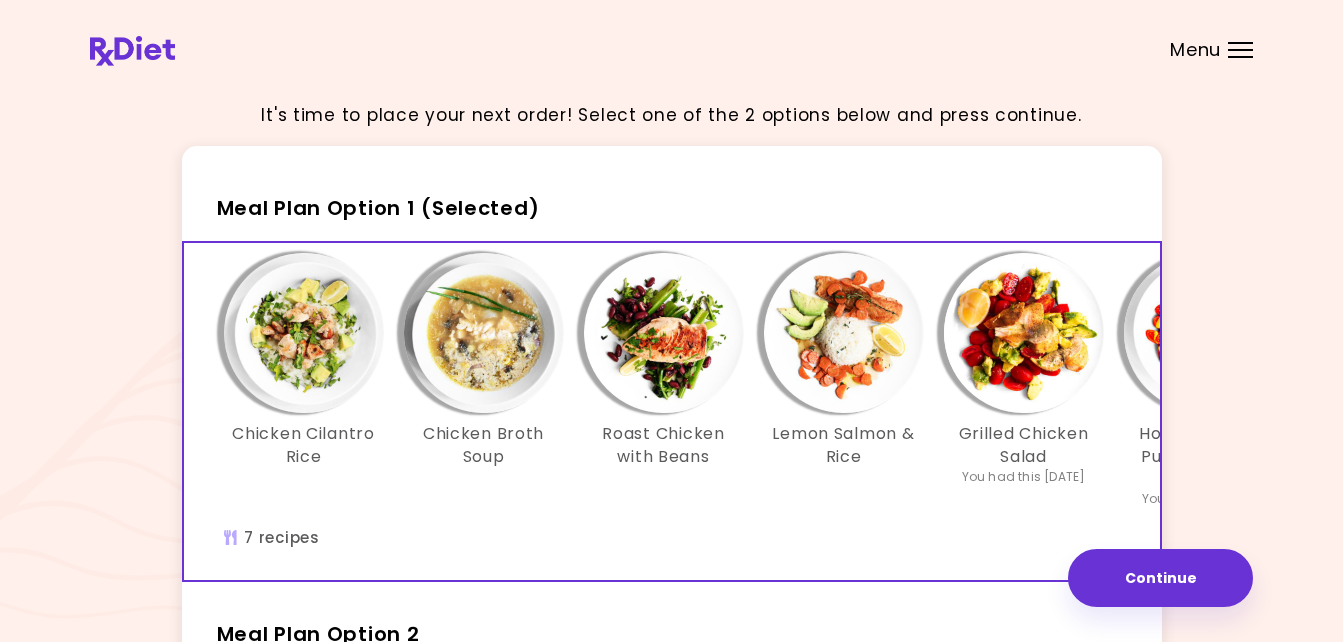 click at bounding box center [1204, 333] 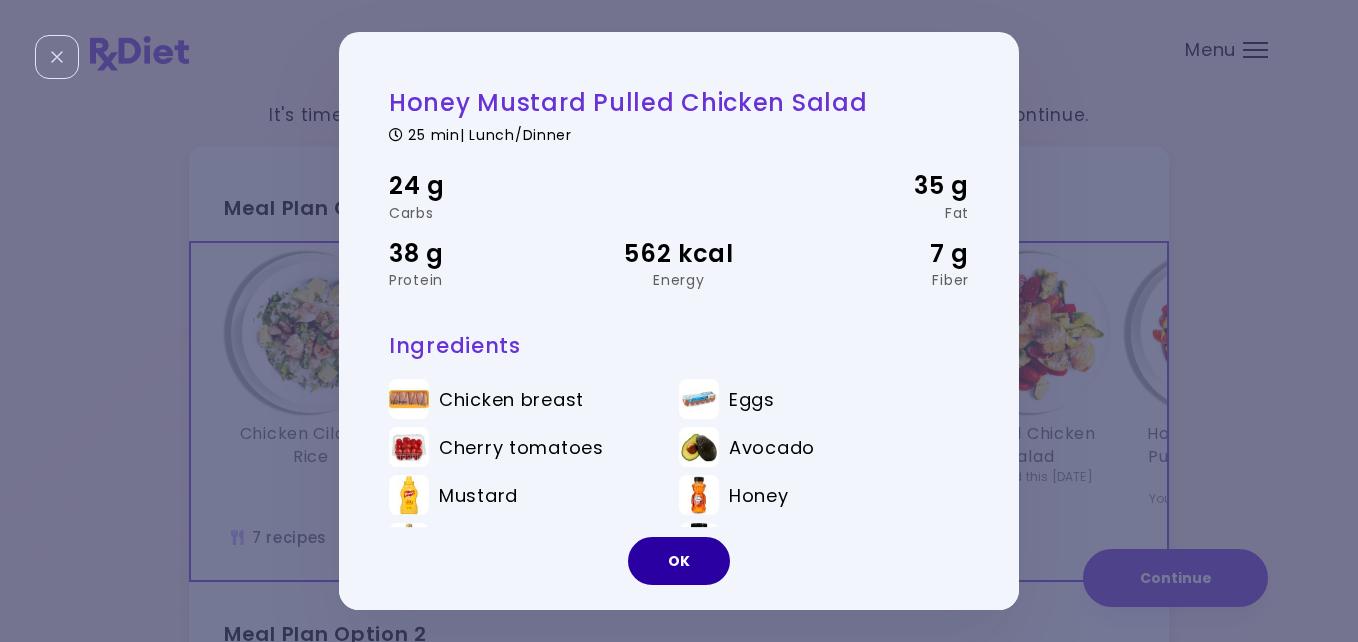 click on "OK" at bounding box center [679, 561] 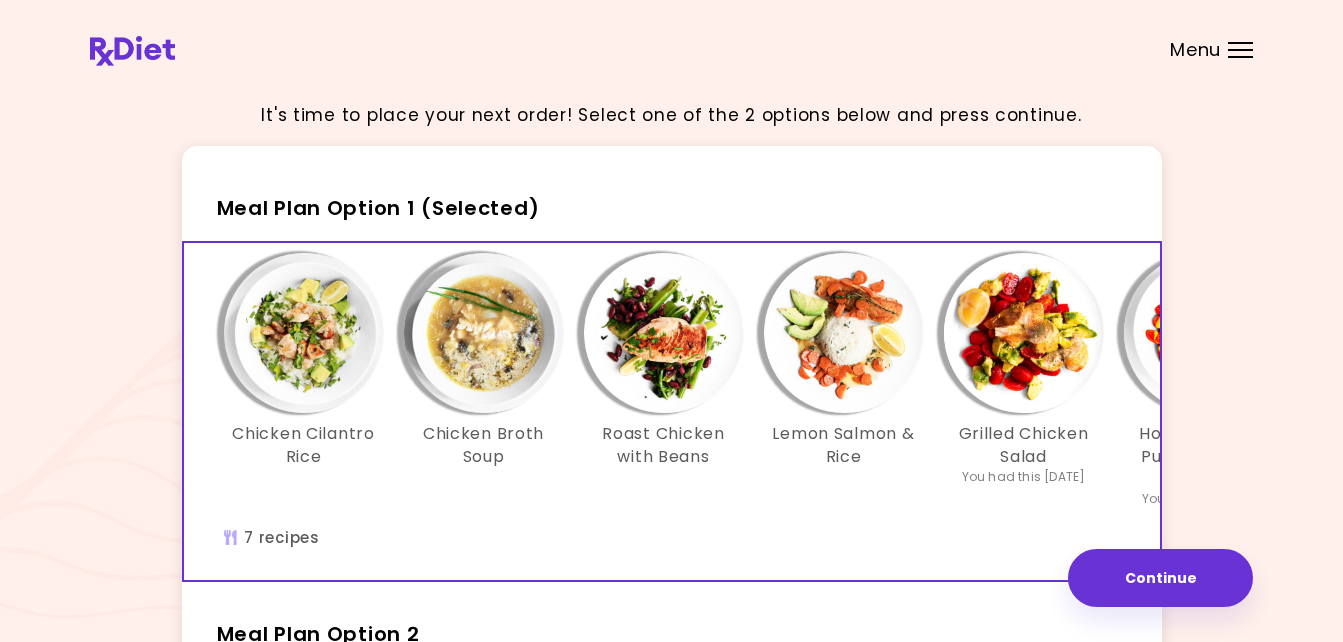click on "Roast Chicken with Beans" at bounding box center [664, 445] 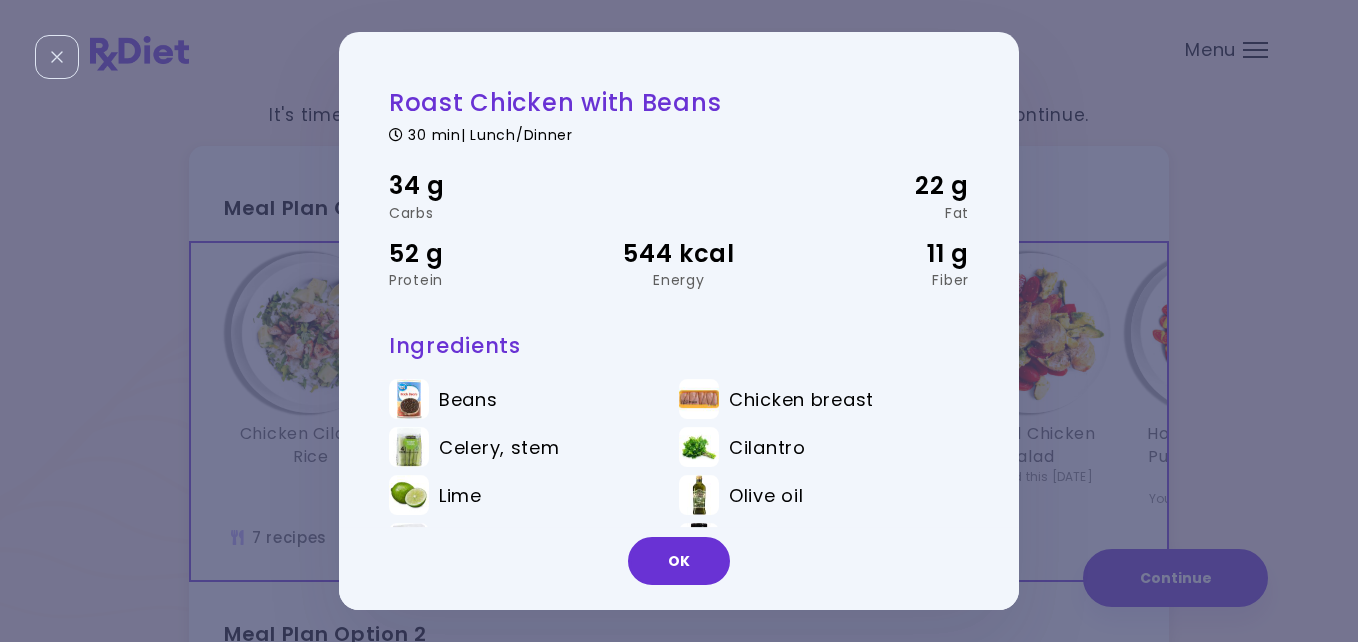 click on "Roast Chicken with Beans   30   min  | Lunch/Dinner 34   g Carbs 22   g Fat 52   g Protein 544   kcal Energy 11   g Fiber Ingredients Beans Chicken breast Celery, stem Cilantro Lime Olive oil Black pepper Salt OK" at bounding box center [679, 321] 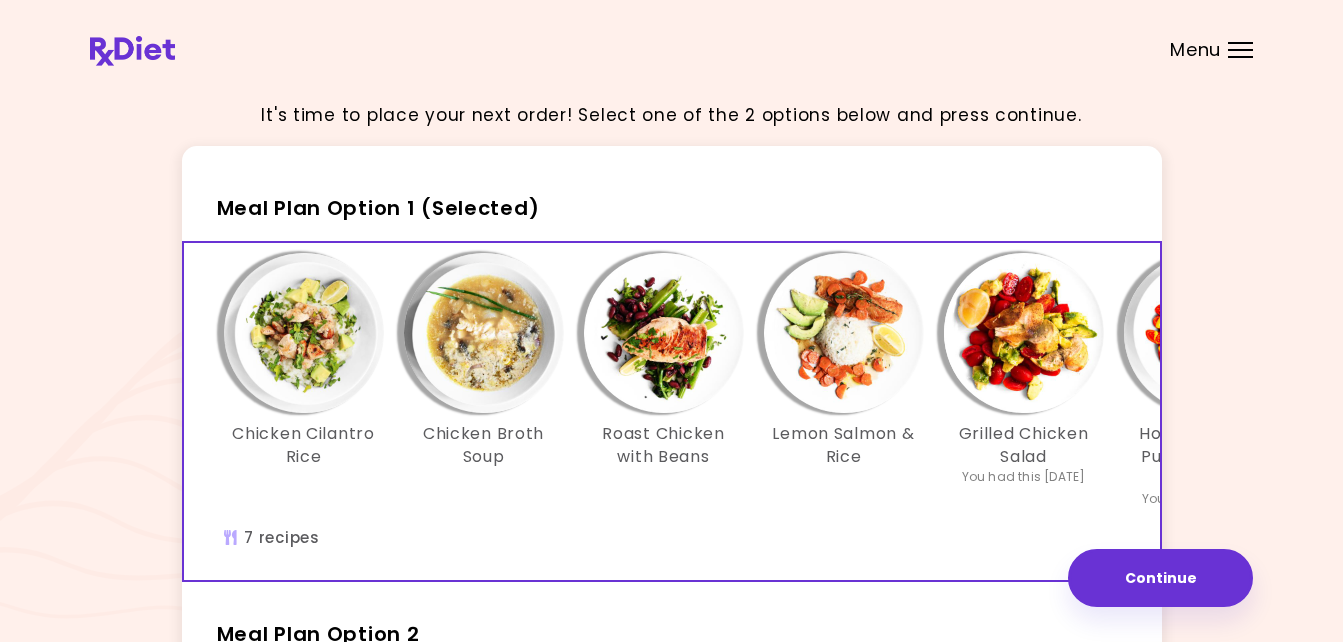 click at bounding box center [664, 333] 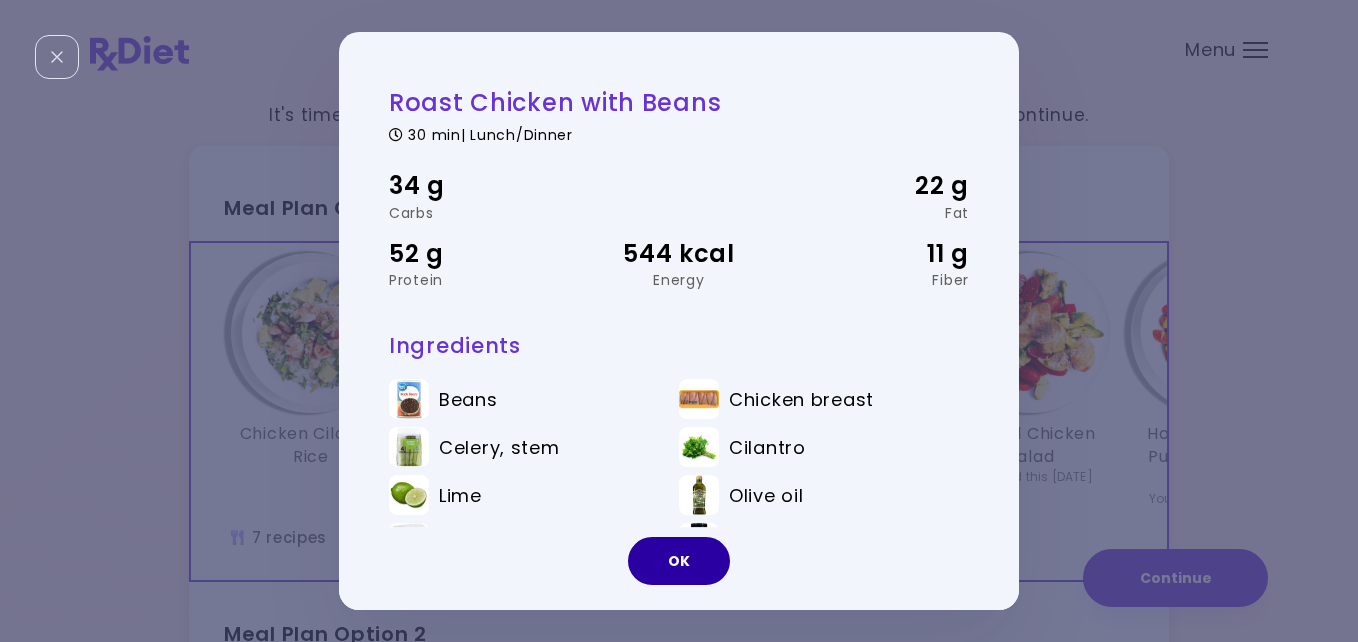 click on "OK" at bounding box center [679, 561] 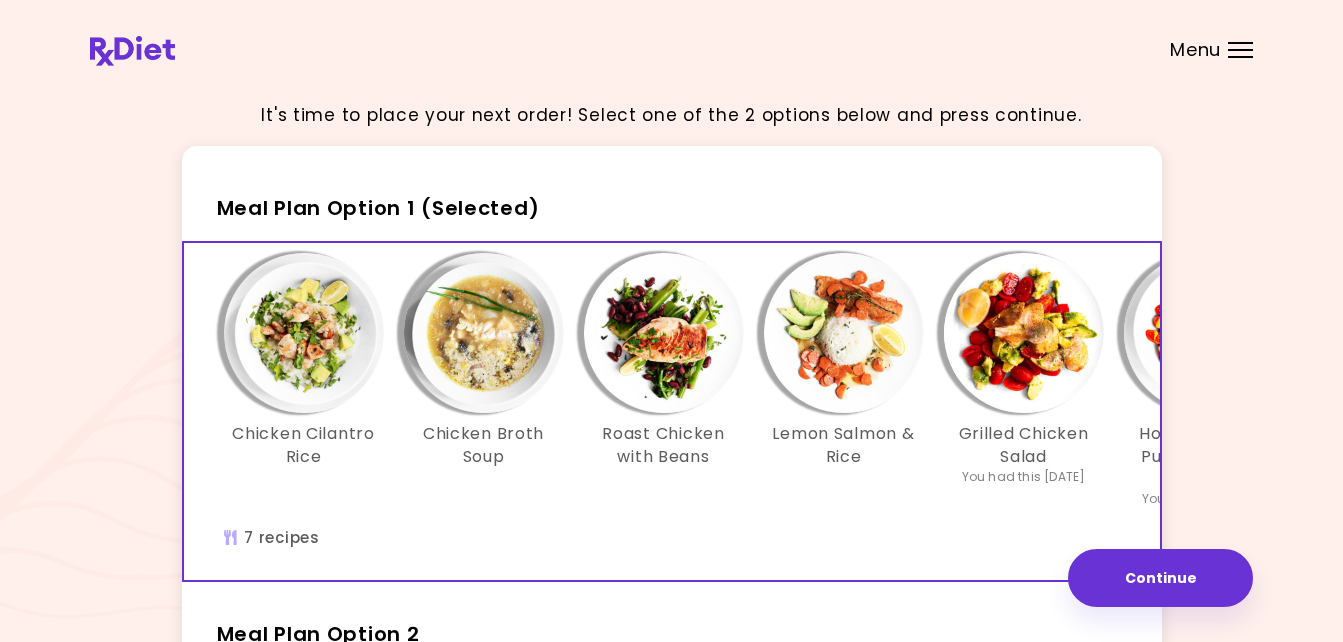 click on "Roast Chicken with Beans" at bounding box center (664, 445) 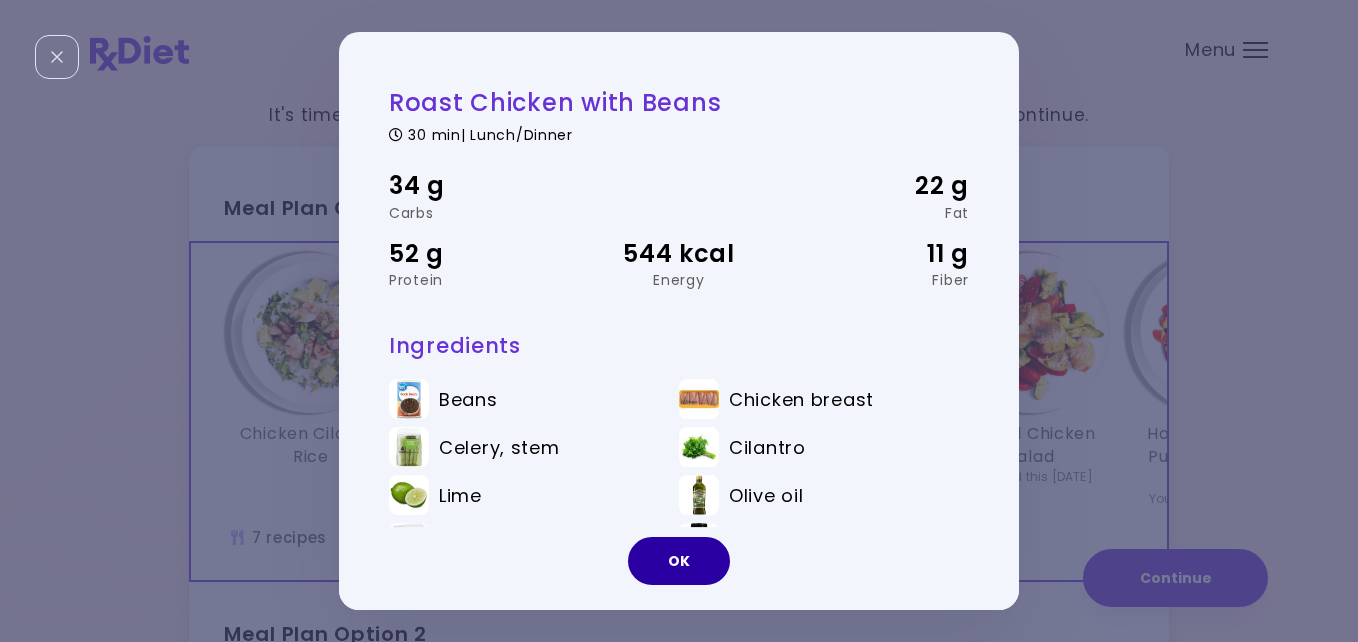 click on "OK" at bounding box center [679, 561] 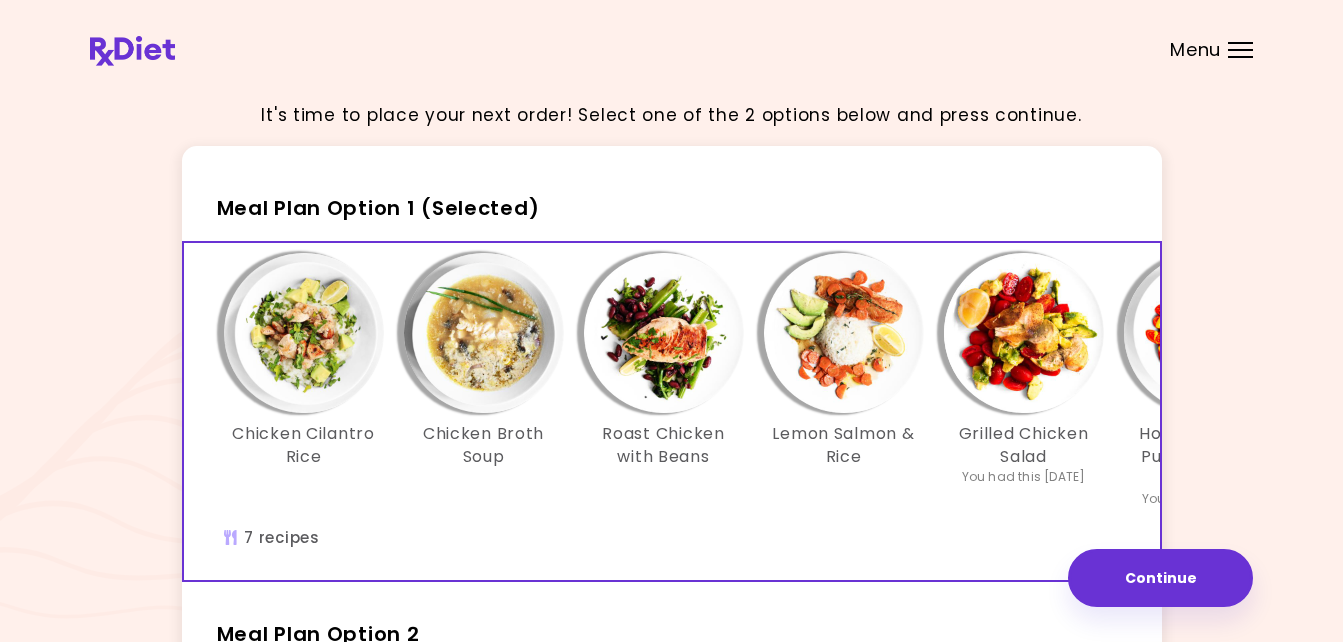 click on "Roast Chicken with Beans" at bounding box center (664, 445) 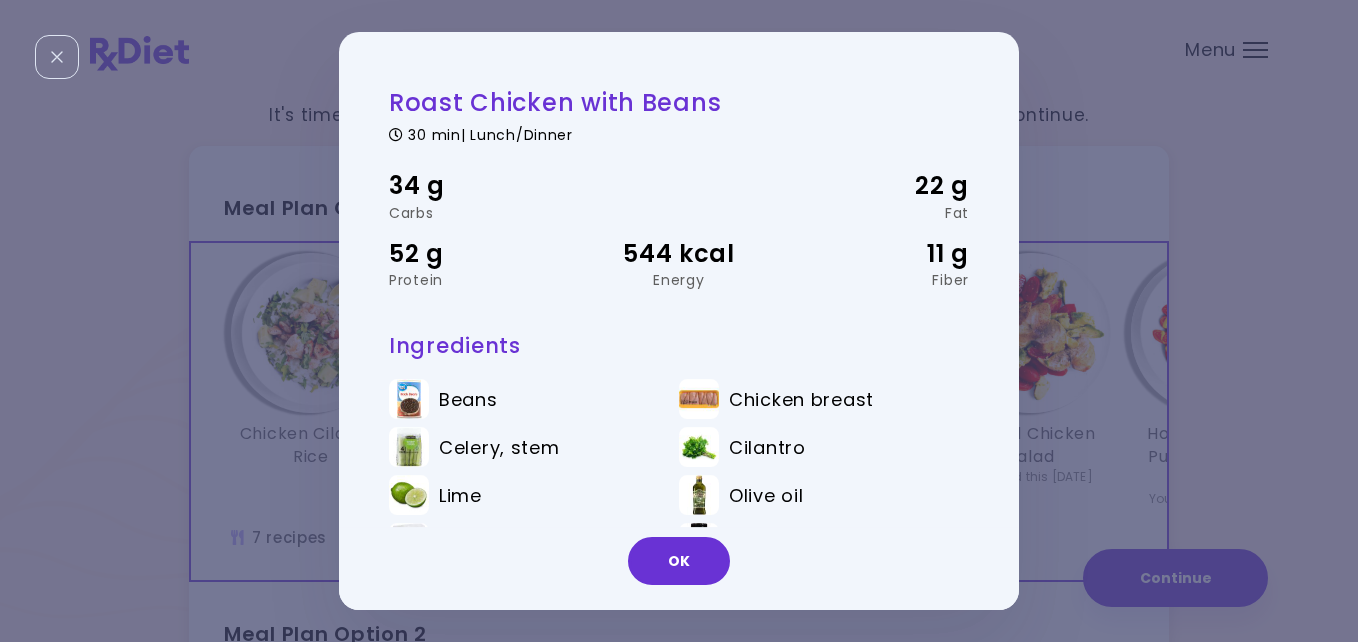 click on "Roast Chicken with Beans   30   min  | Lunch/Dinner 34   g Carbs 22   g Fat 52   g Protein 544   kcal Energy 11   g Fiber Ingredients Beans Chicken breast Celery, stem Cilantro Lime Olive oil Black pepper Salt OK" at bounding box center [679, 321] 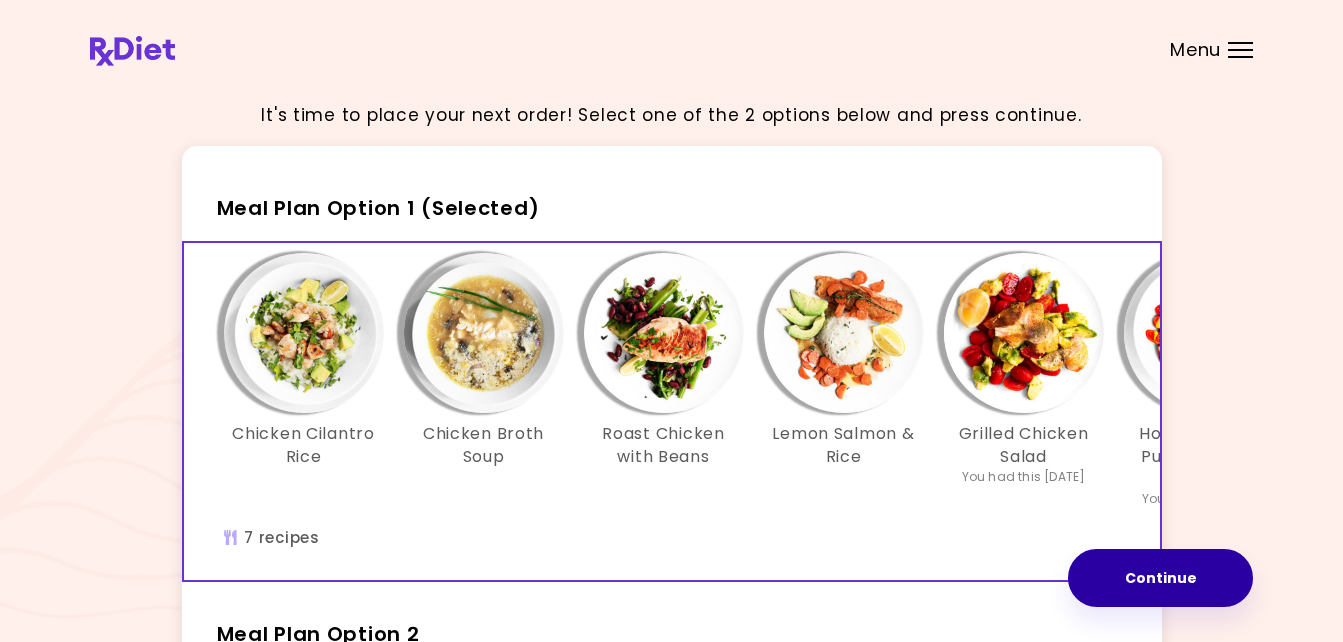 click on "Continue" at bounding box center [1160, 578] 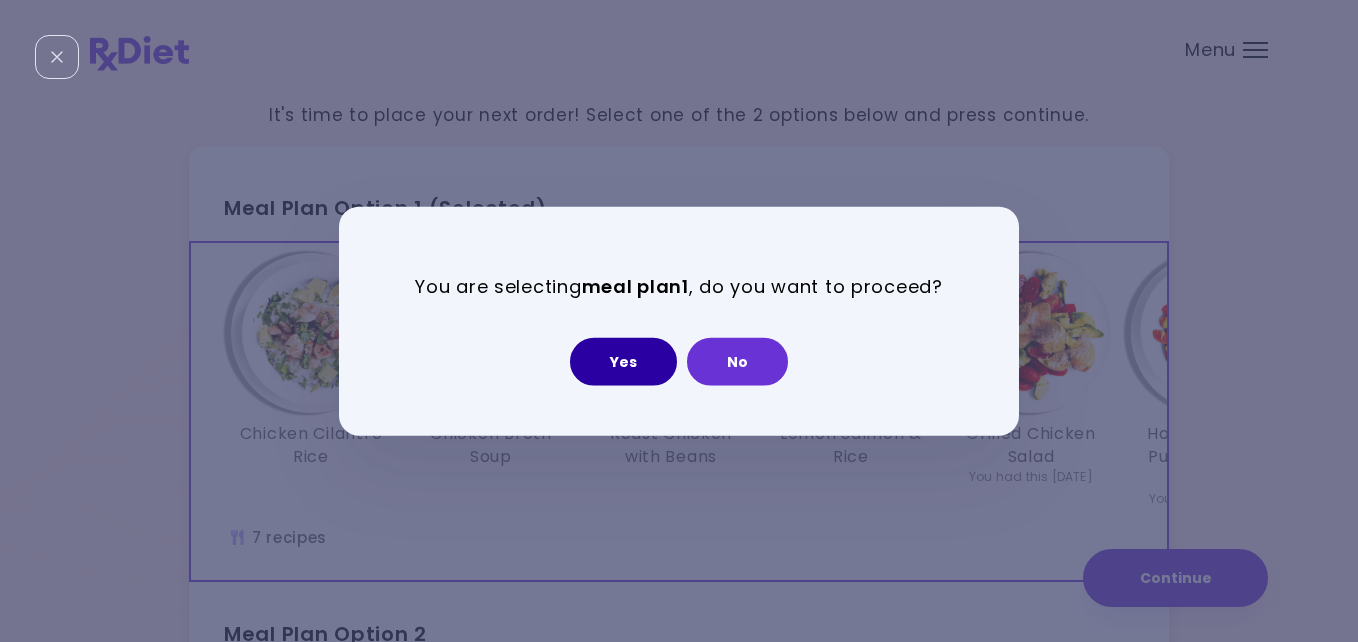 click on "Yes" at bounding box center (623, 361) 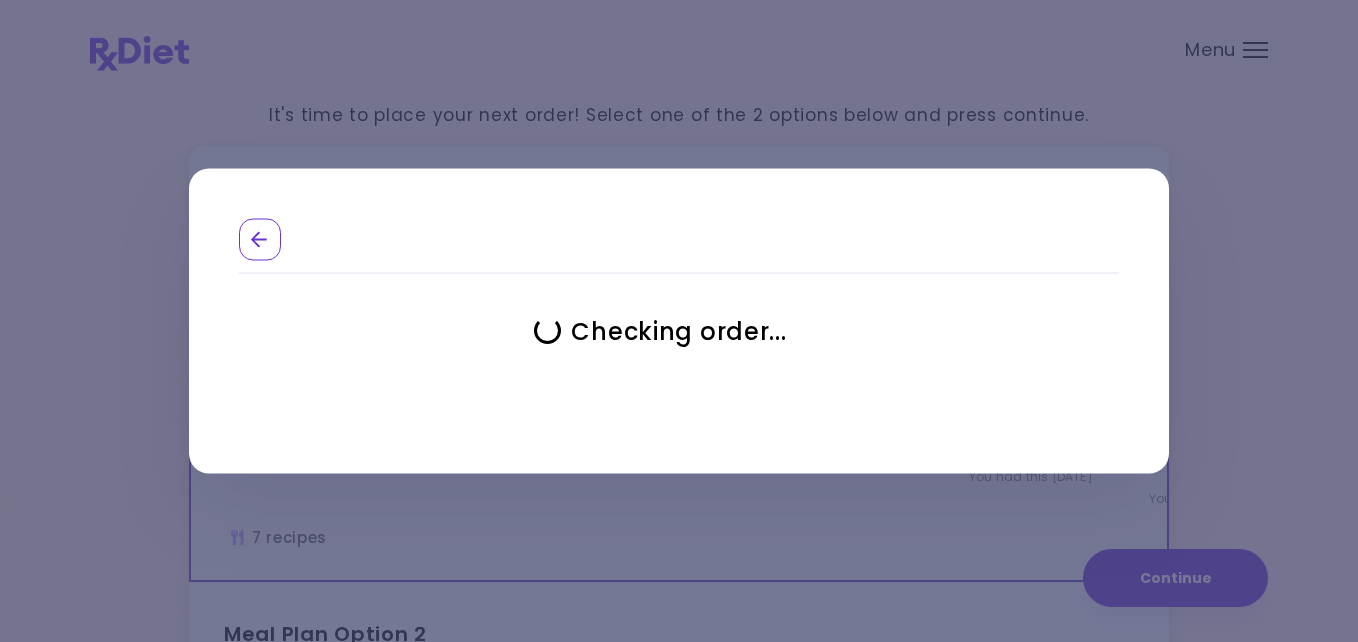 select on "**********" 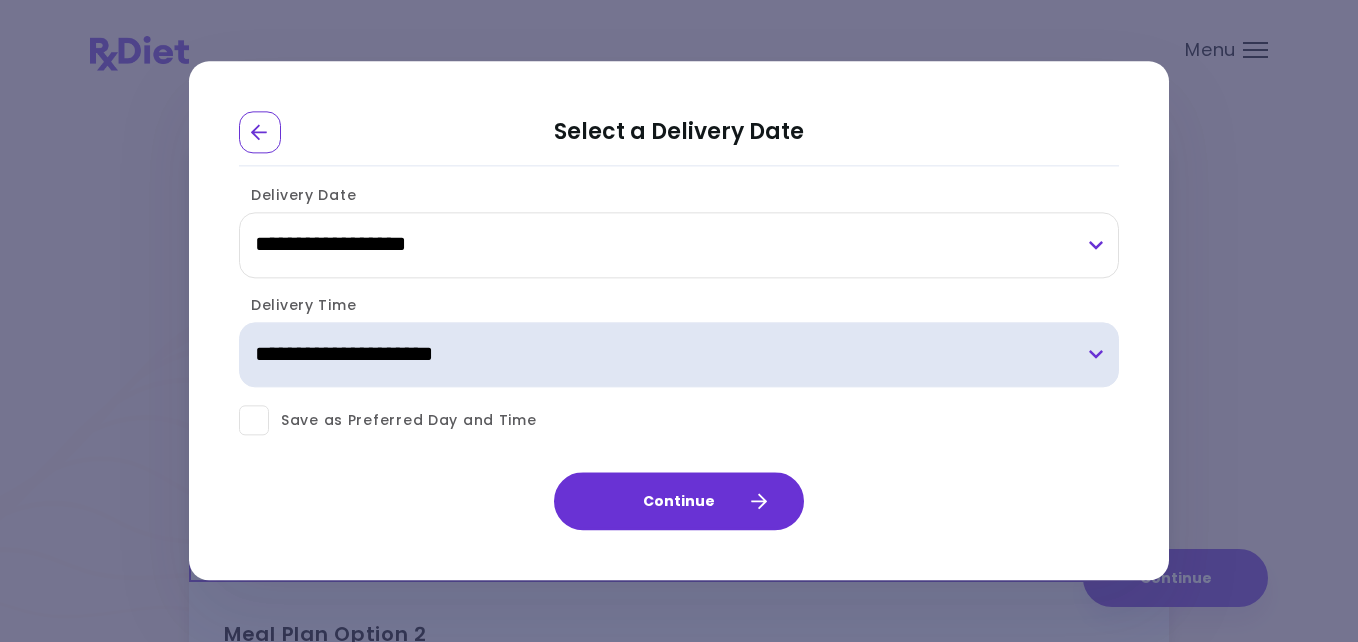 click on "**********" at bounding box center (679, 355) 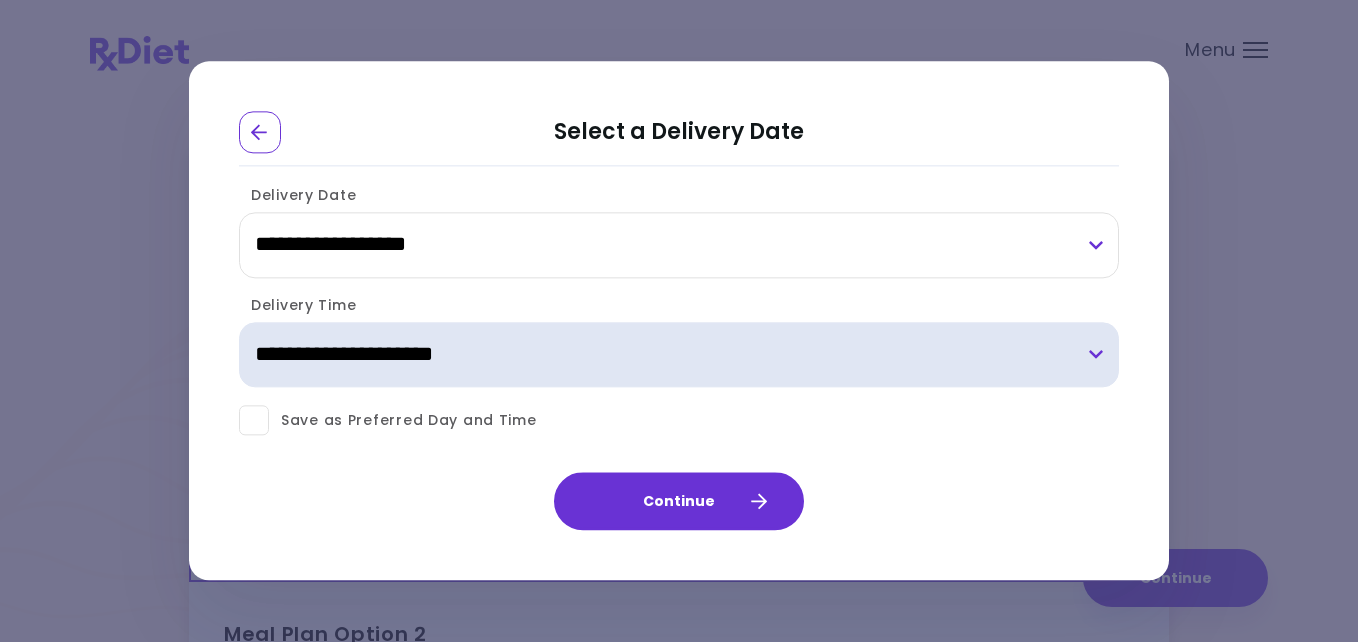 drag, startPoint x: 543, startPoint y: 345, endPoint x: 619, endPoint y: 463, distance: 140.35669 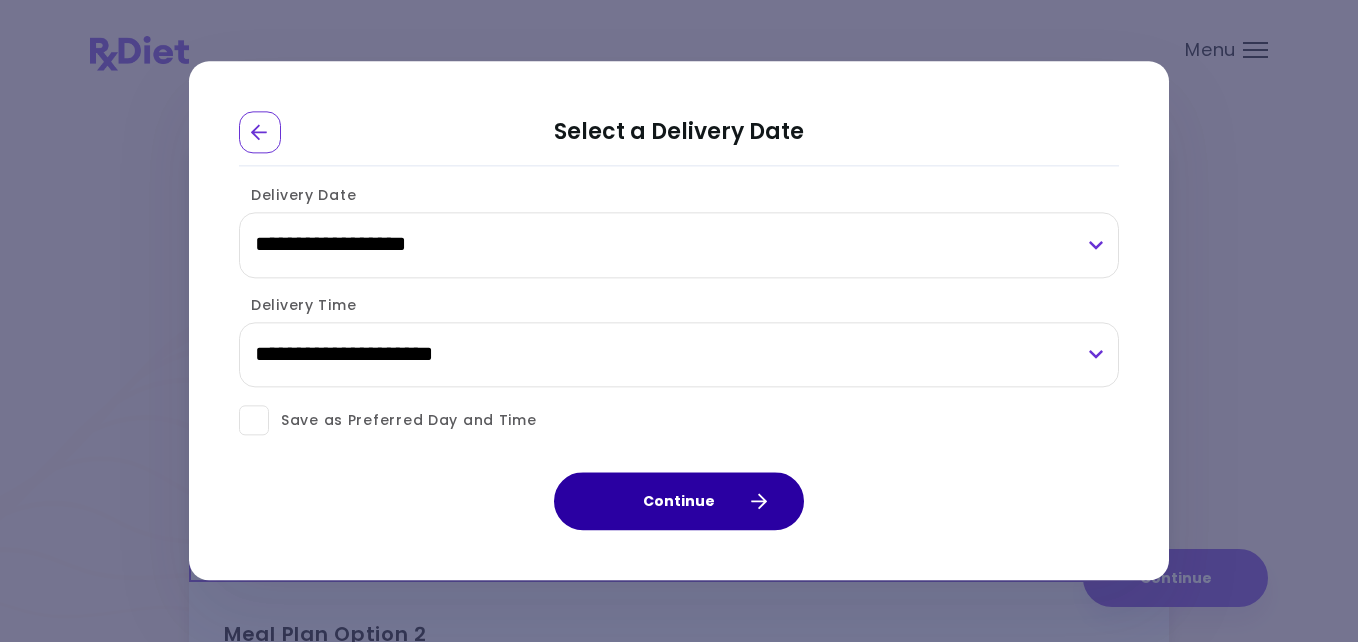 click on "Continue" at bounding box center [679, 502] 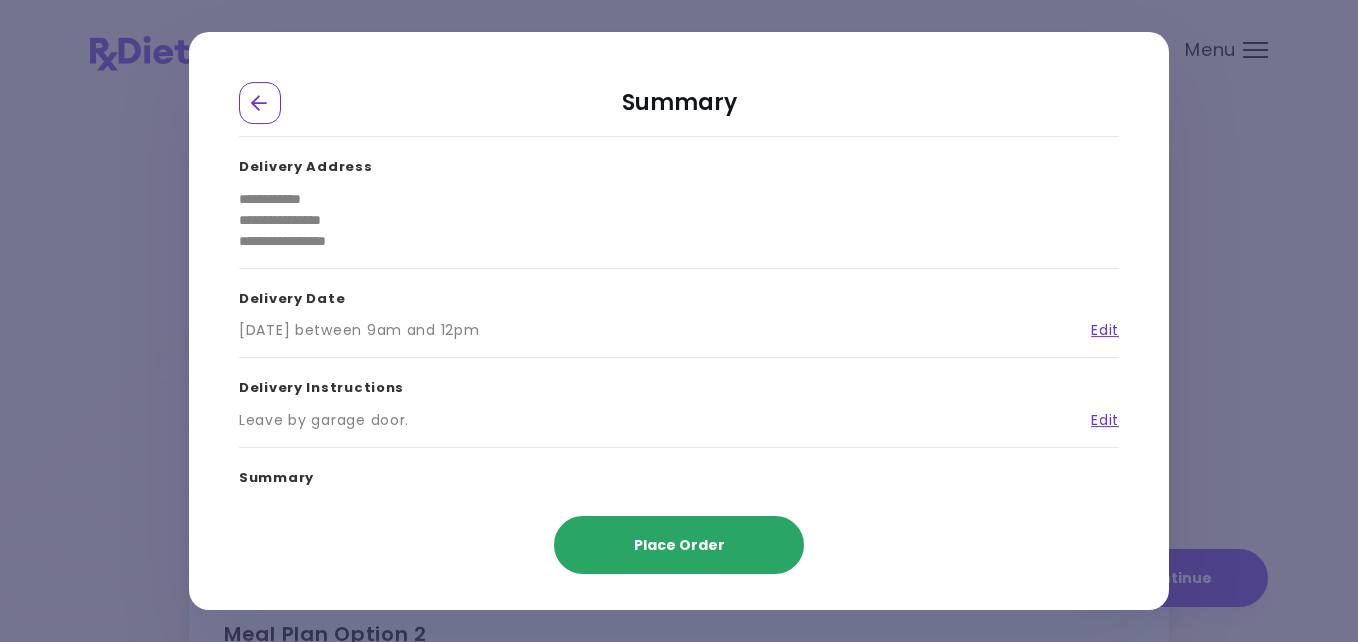 click on "Place Order" at bounding box center [679, 545] 